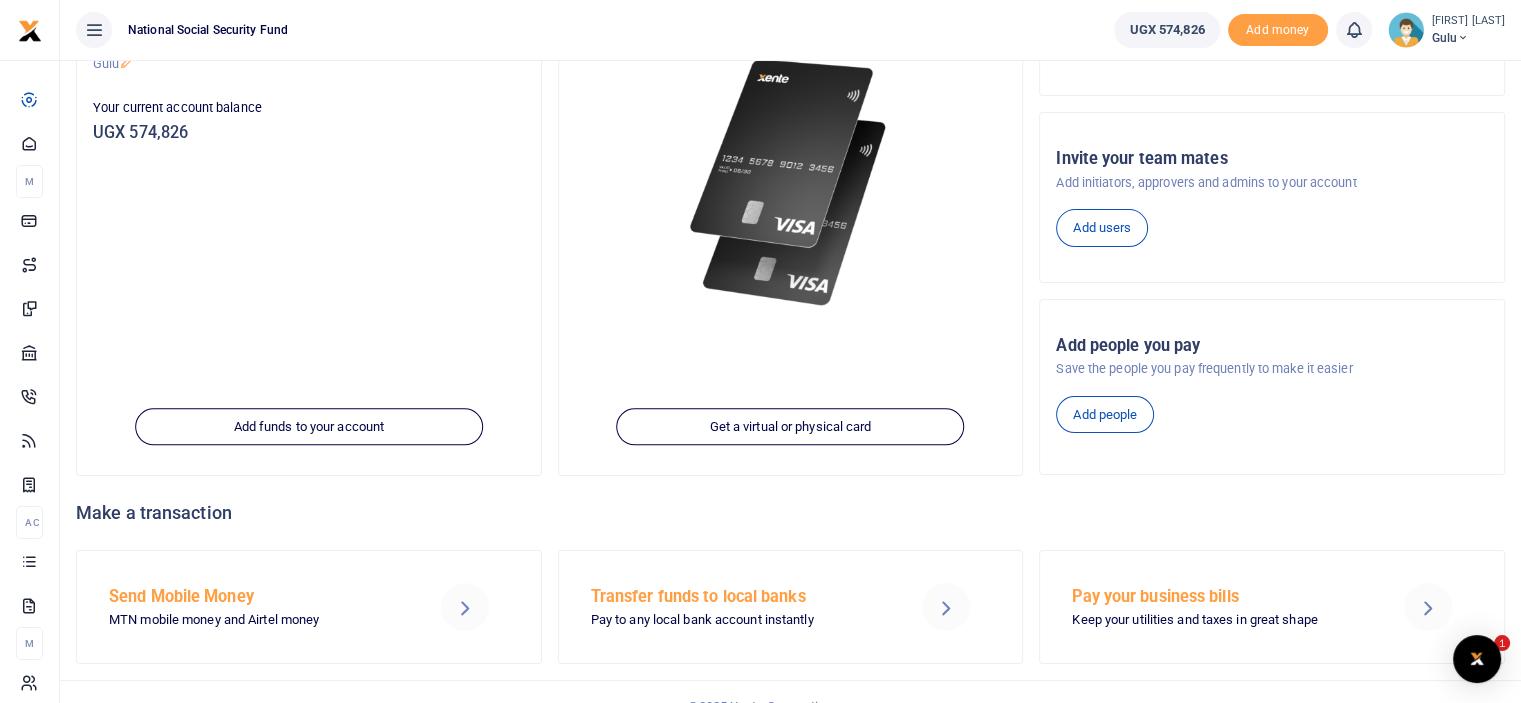scroll, scrollTop: 274, scrollLeft: 0, axis: vertical 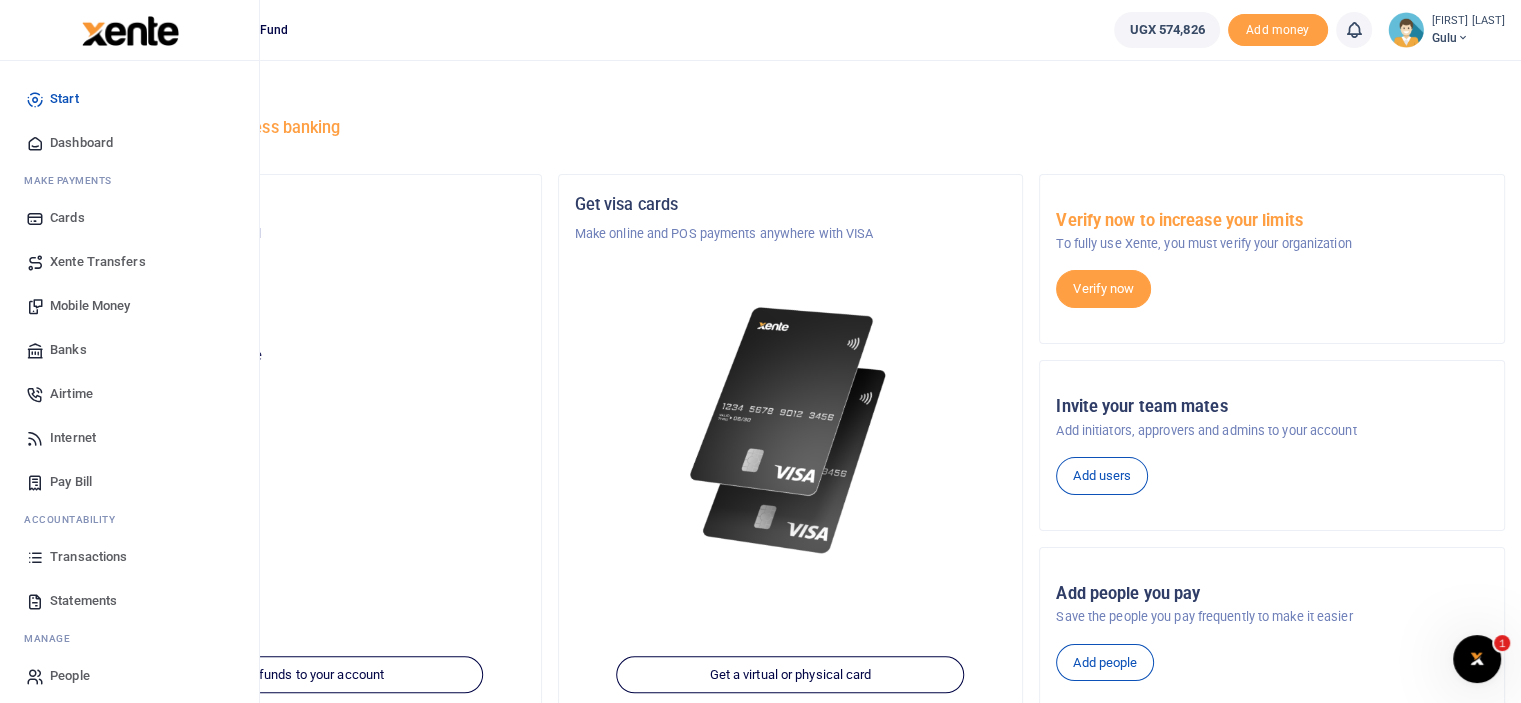 click on "Mobile Money" at bounding box center [90, 306] 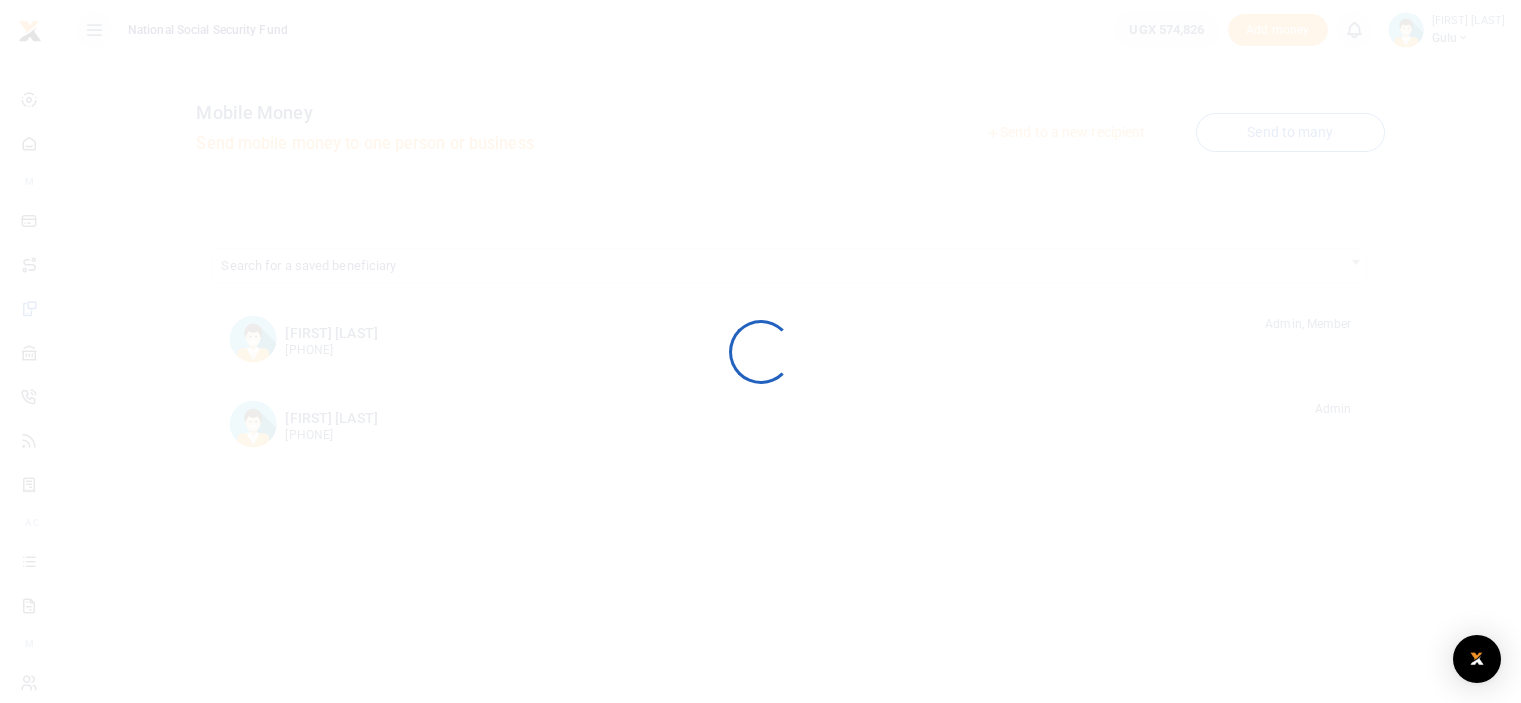 scroll, scrollTop: 0, scrollLeft: 0, axis: both 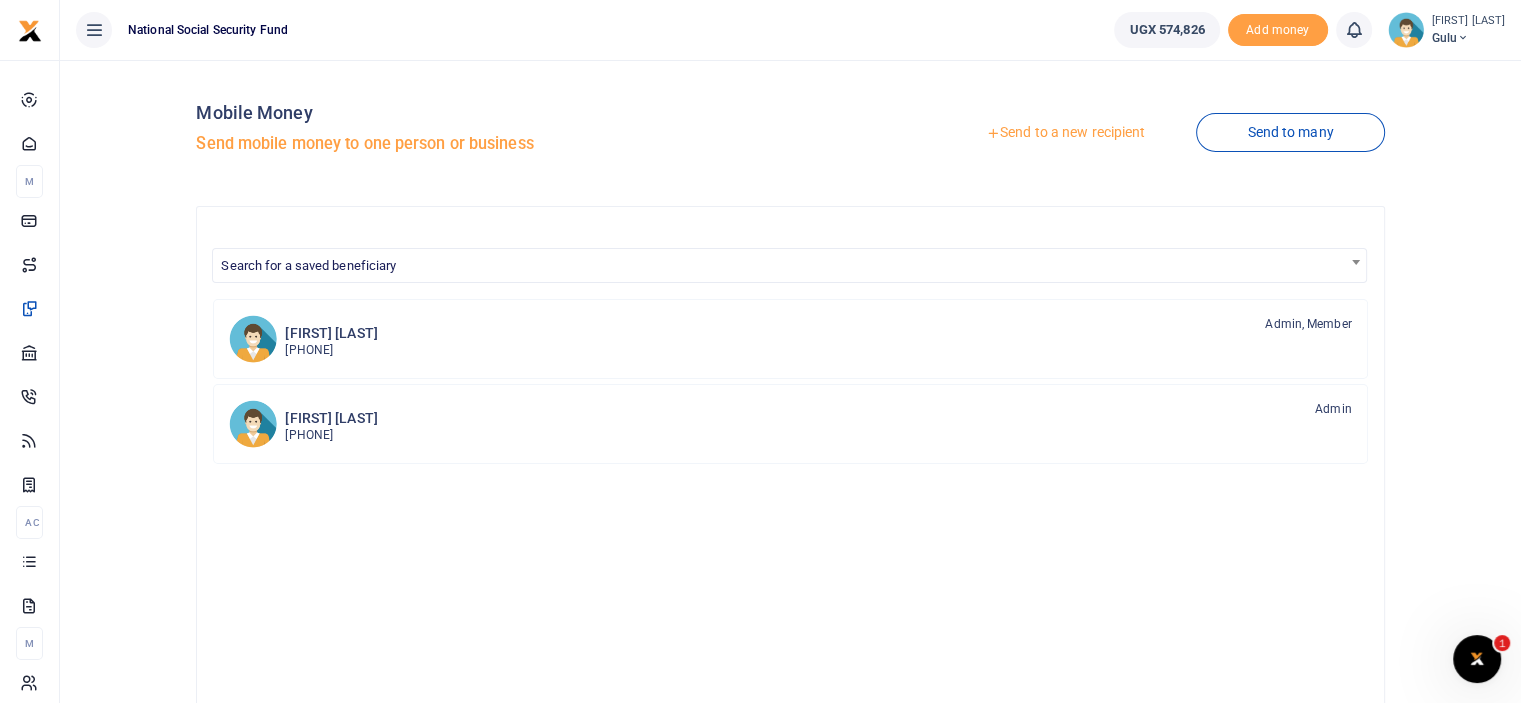click on "Send to a new recipient" at bounding box center (1065, 133) 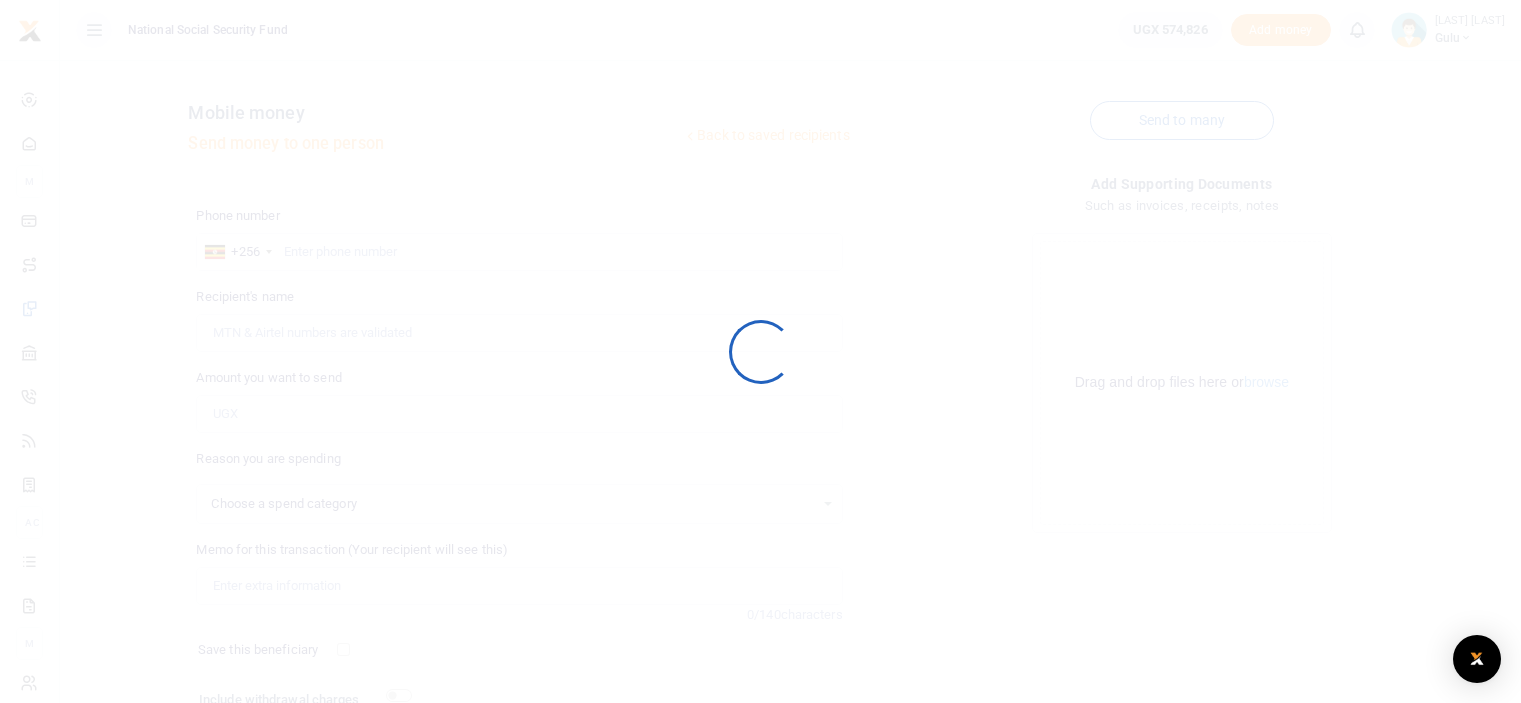 scroll, scrollTop: 0, scrollLeft: 0, axis: both 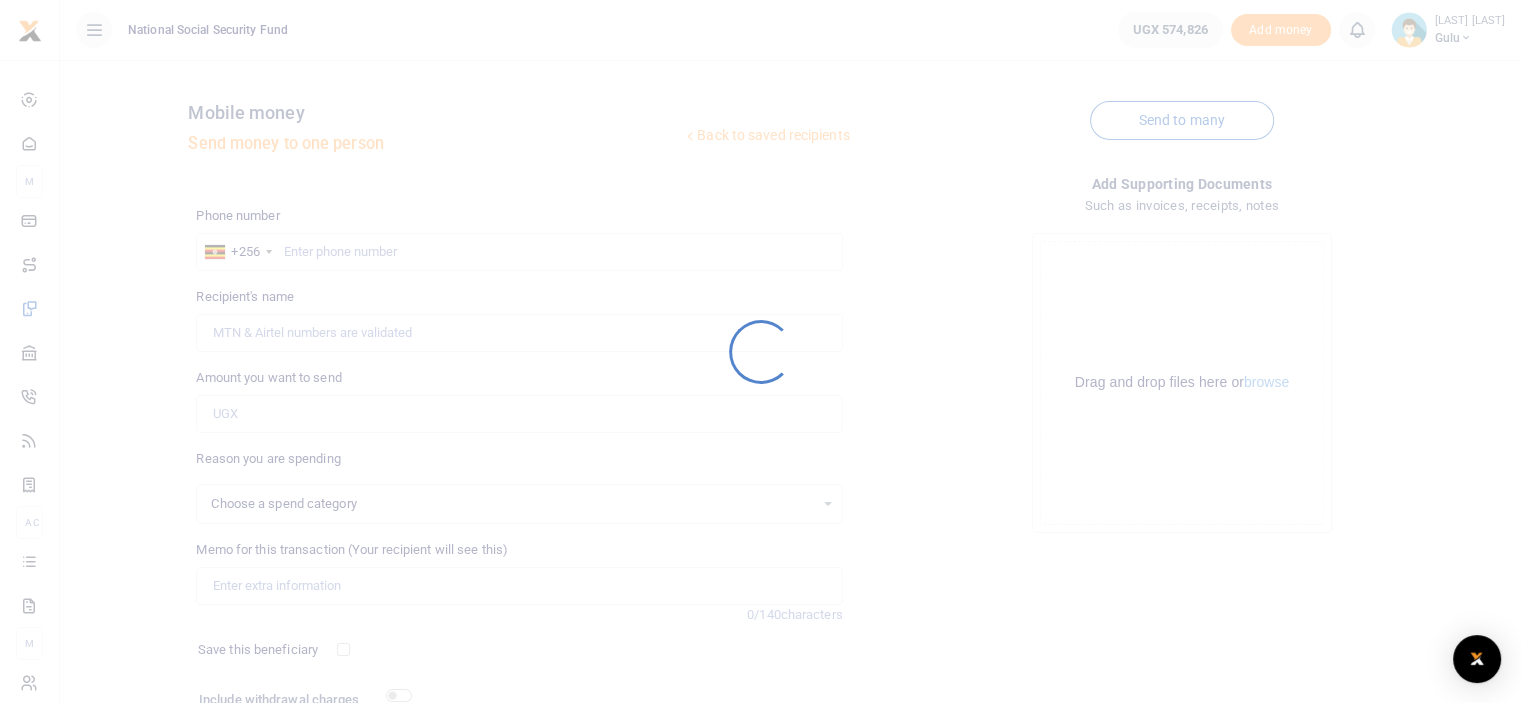 select 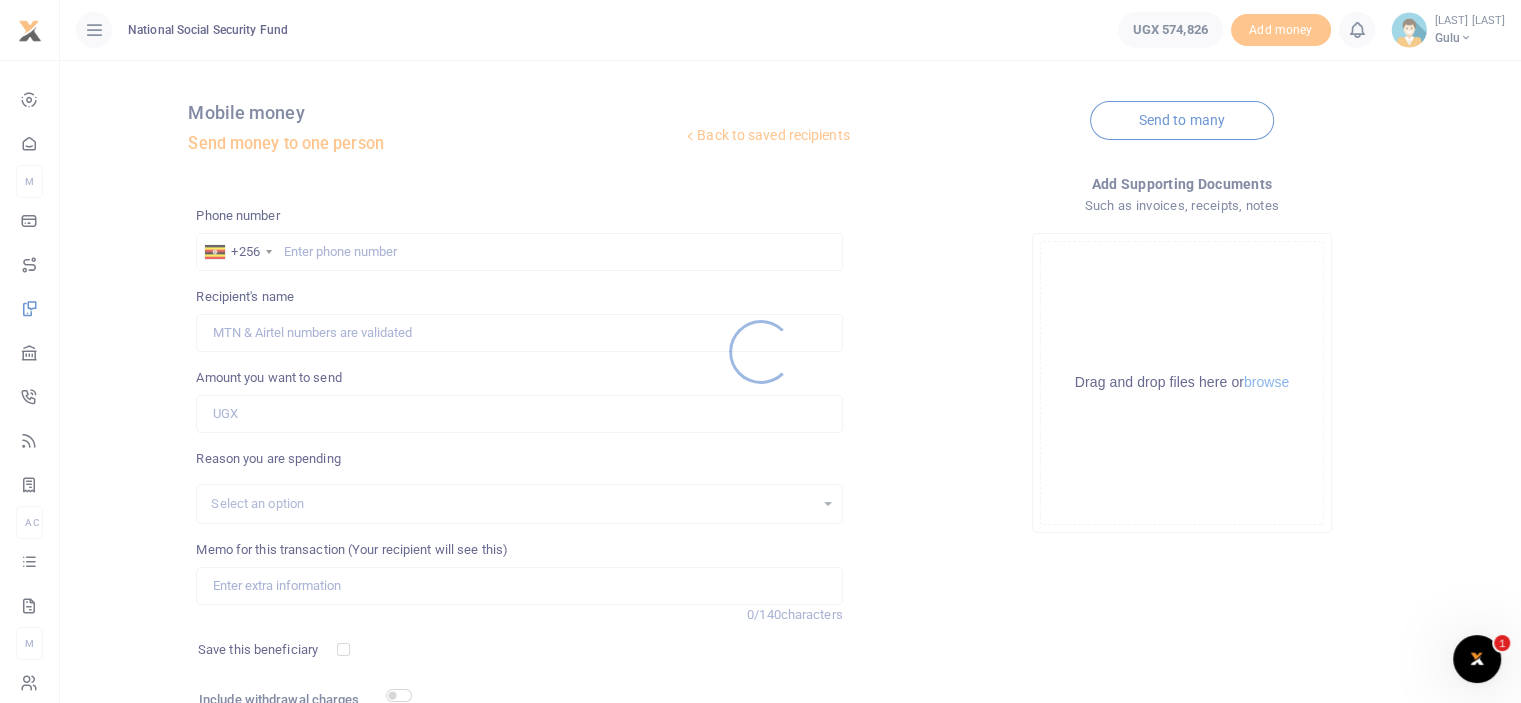 scroll, scrollTop: 0, scrollLeft: 0, axis: both 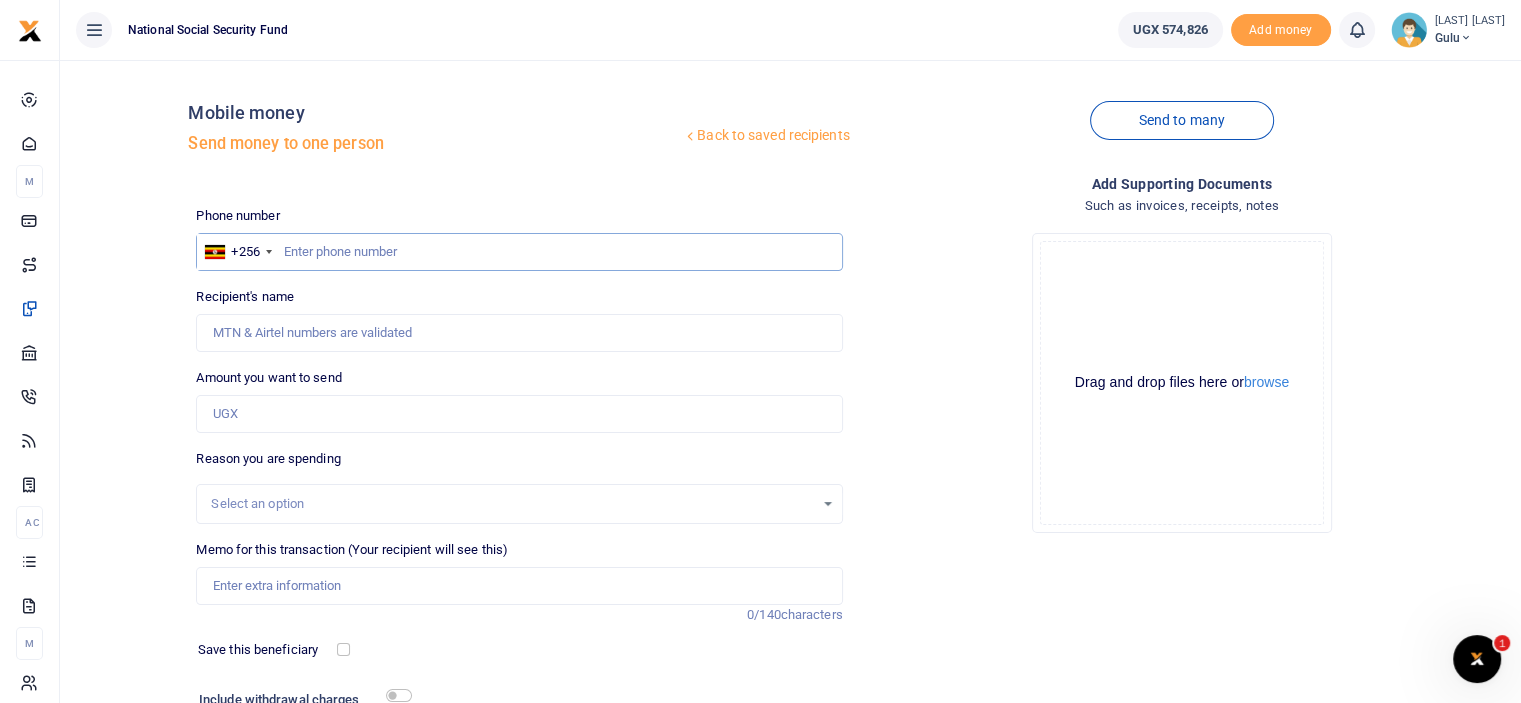 click at bounding box center (519, 252) 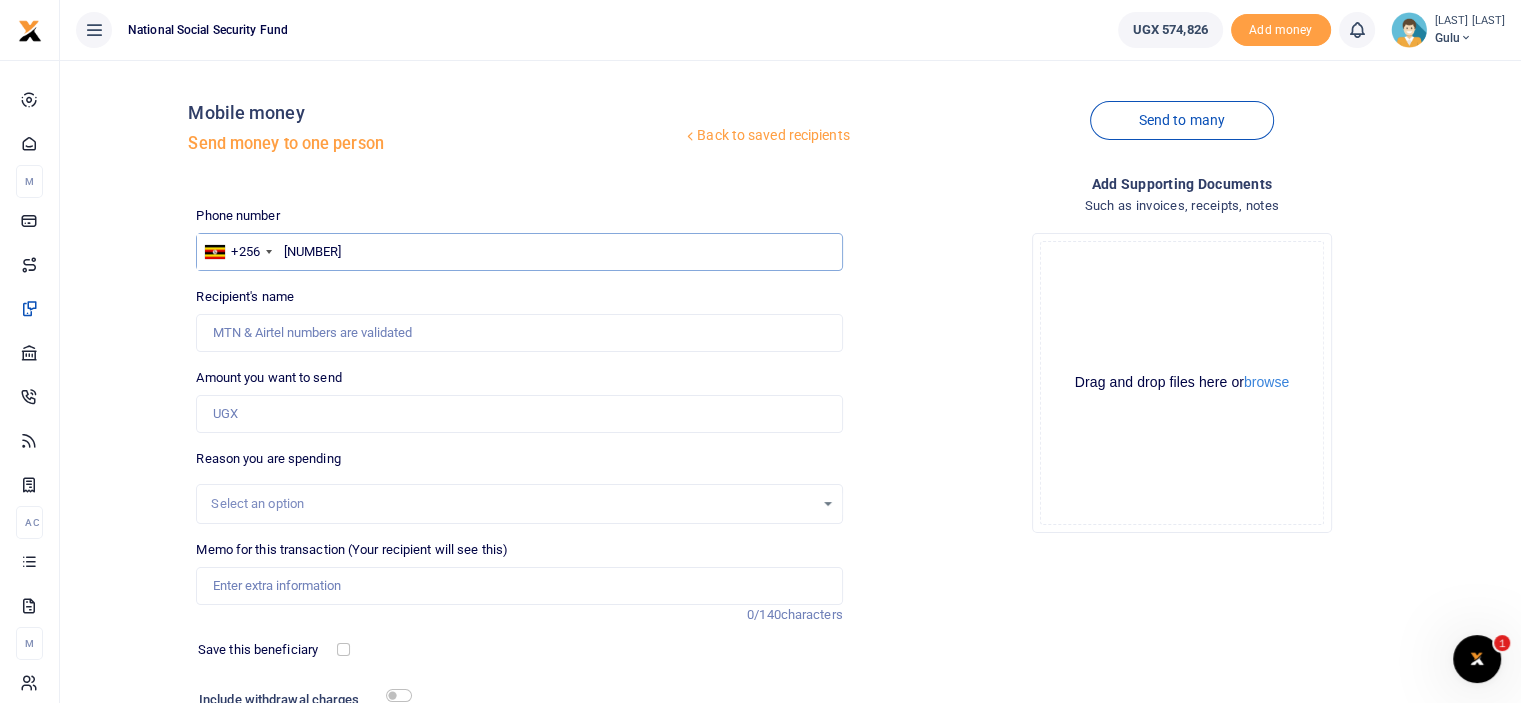 type on "780622414" 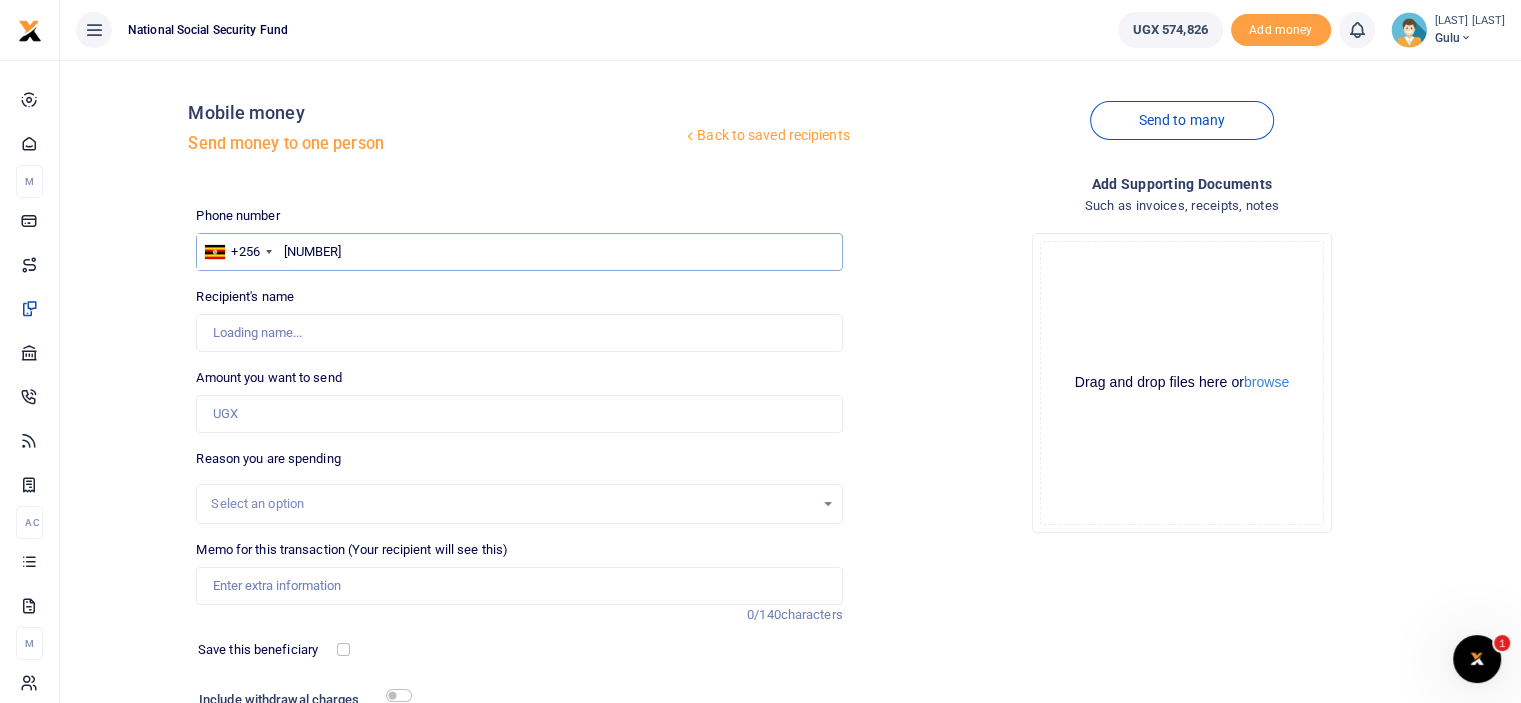 type on "Kevin Layet" 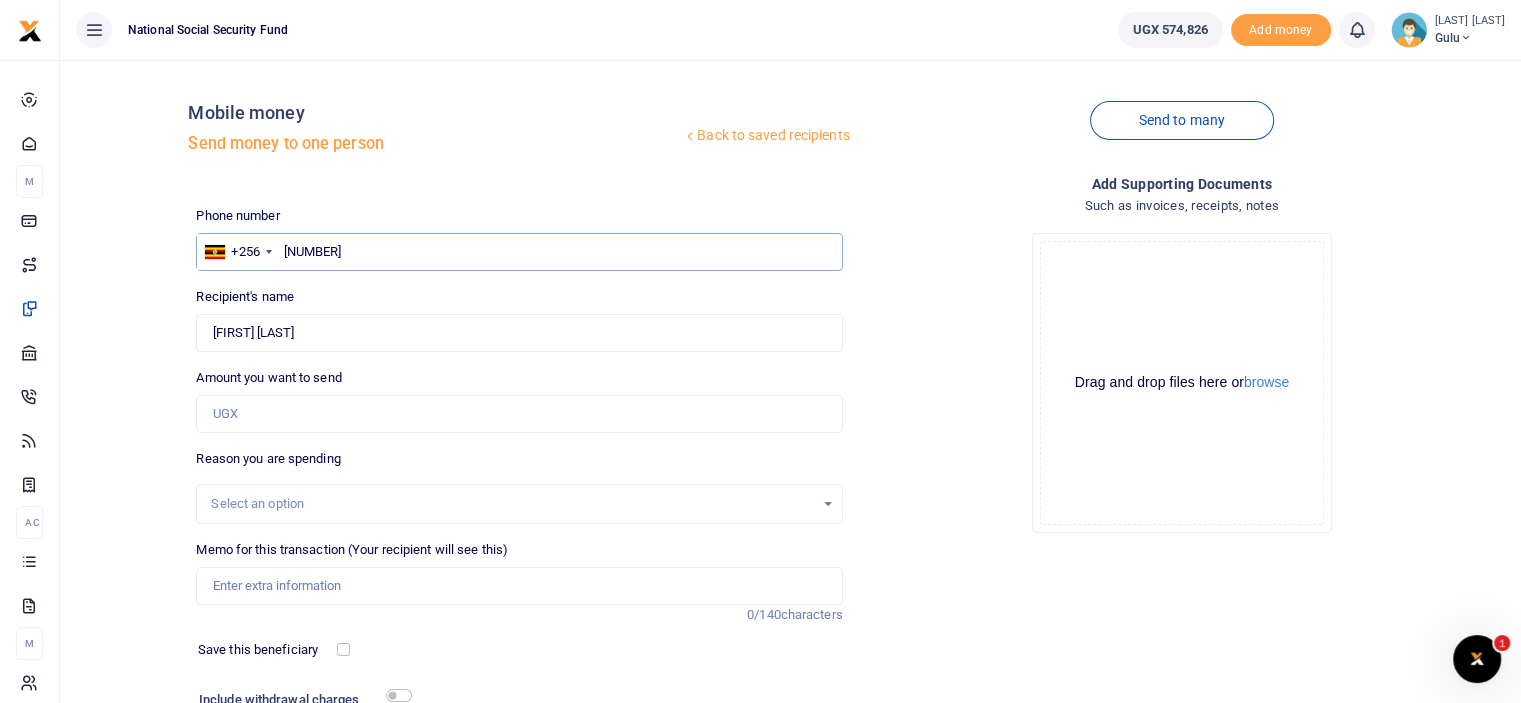 type on "[PHONE]" 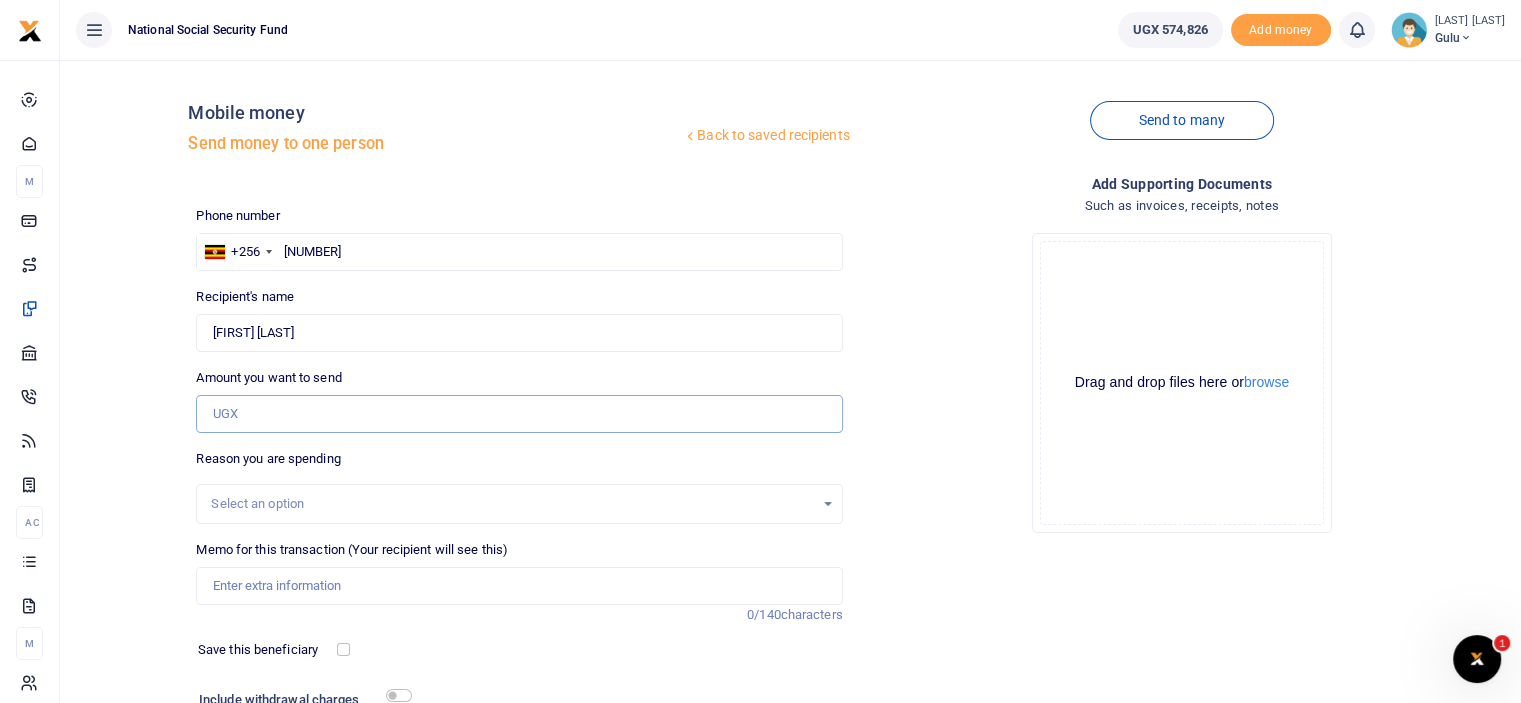 click on "Amount you want to send" at bounding box center (519, 414) 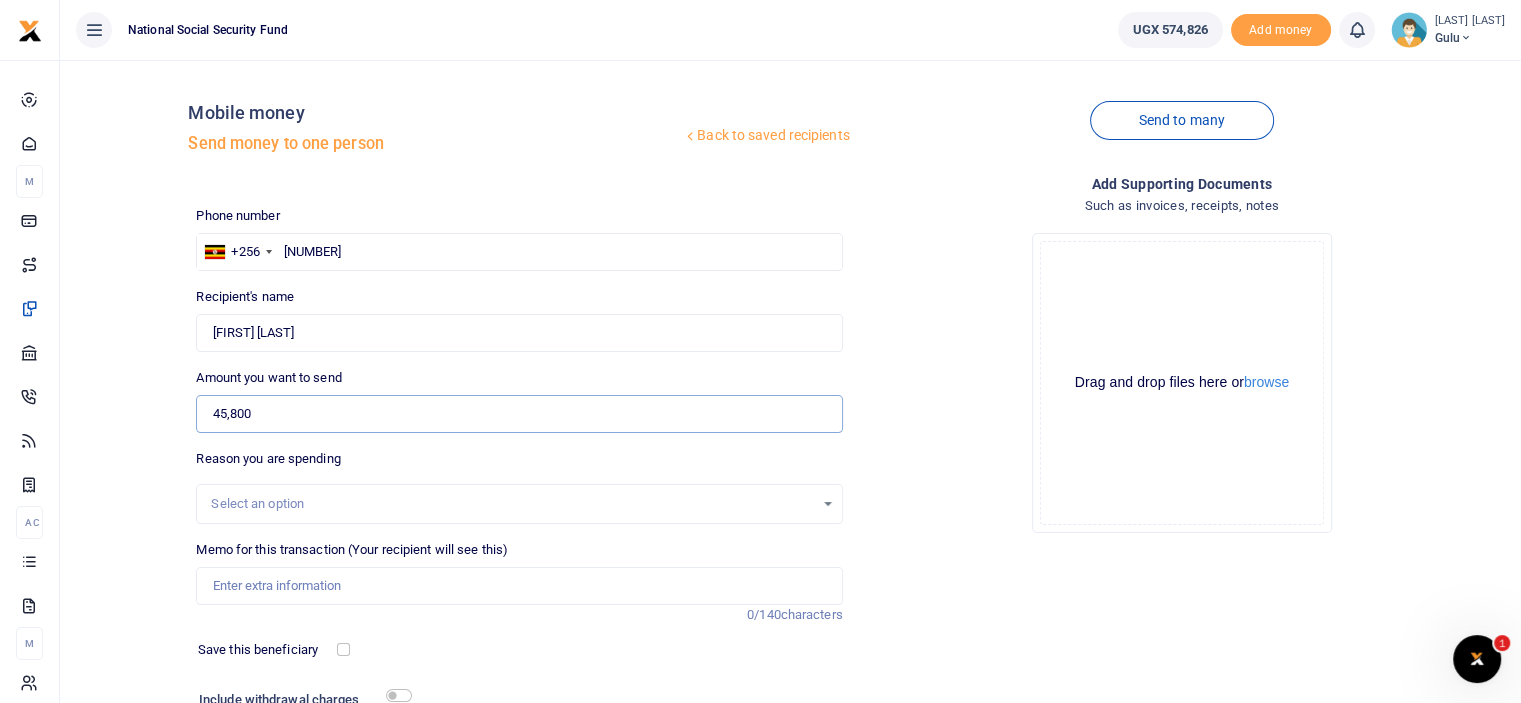 type on "45,800" 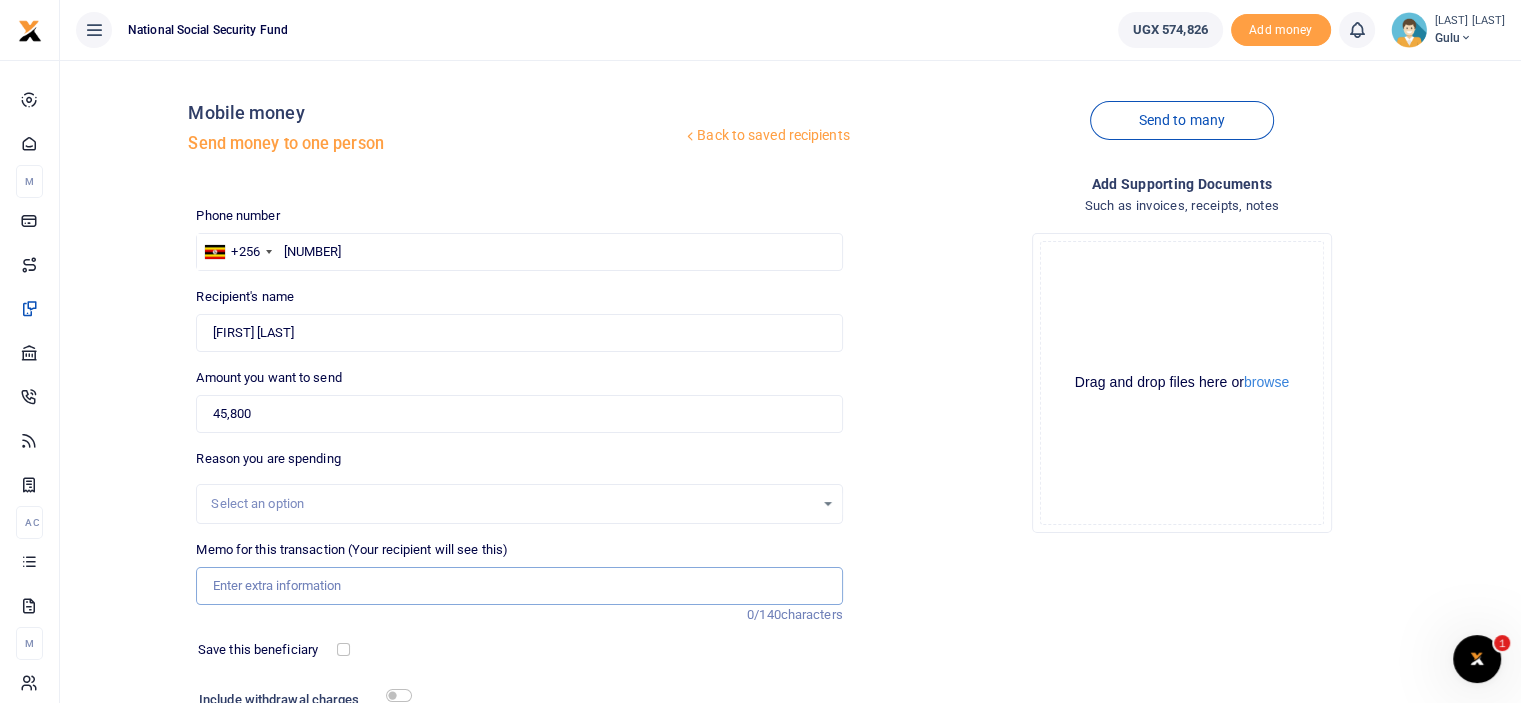 click on "Memo for this transaction (Your recipient will see this)" at bounding box center (519, 586) 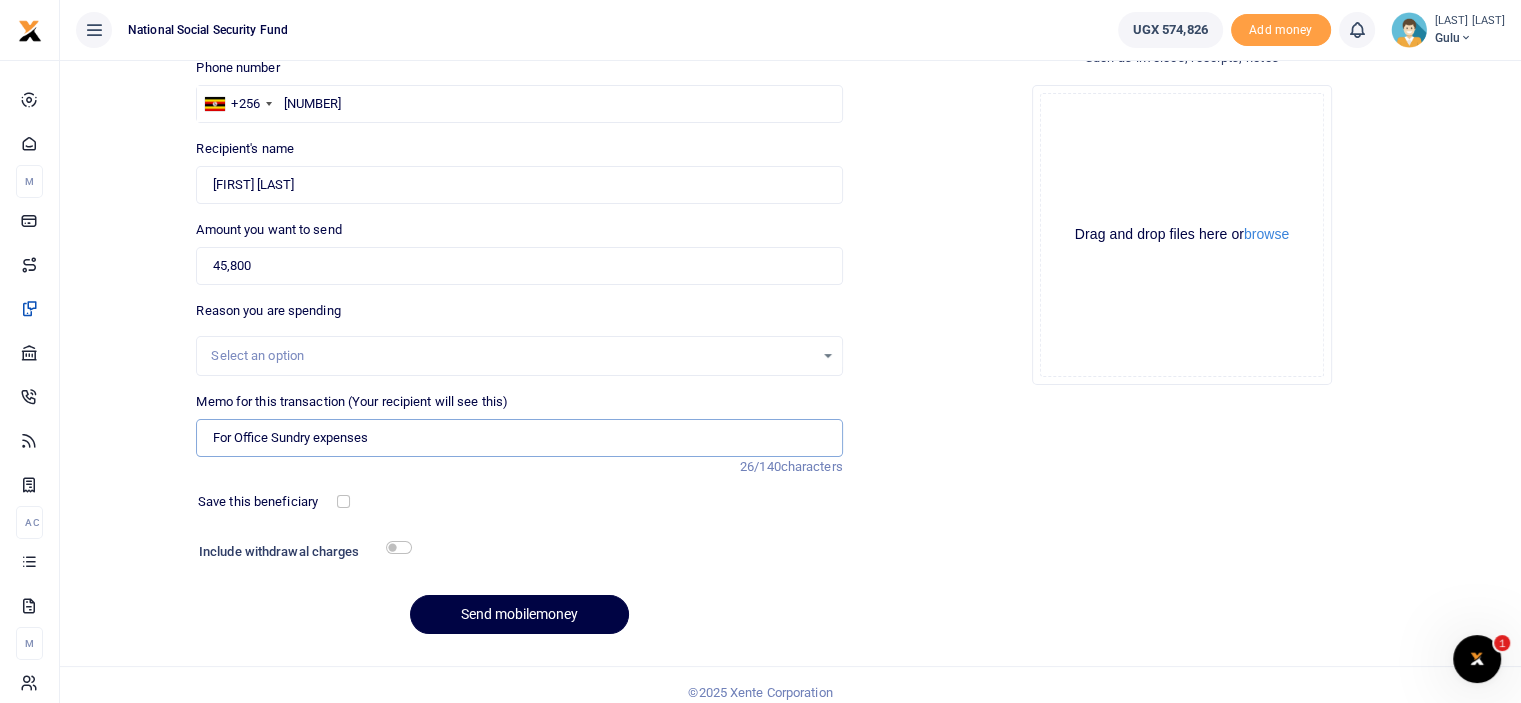 scroll, scrollTop: 162, scrollLeft: 0, axis: vertical 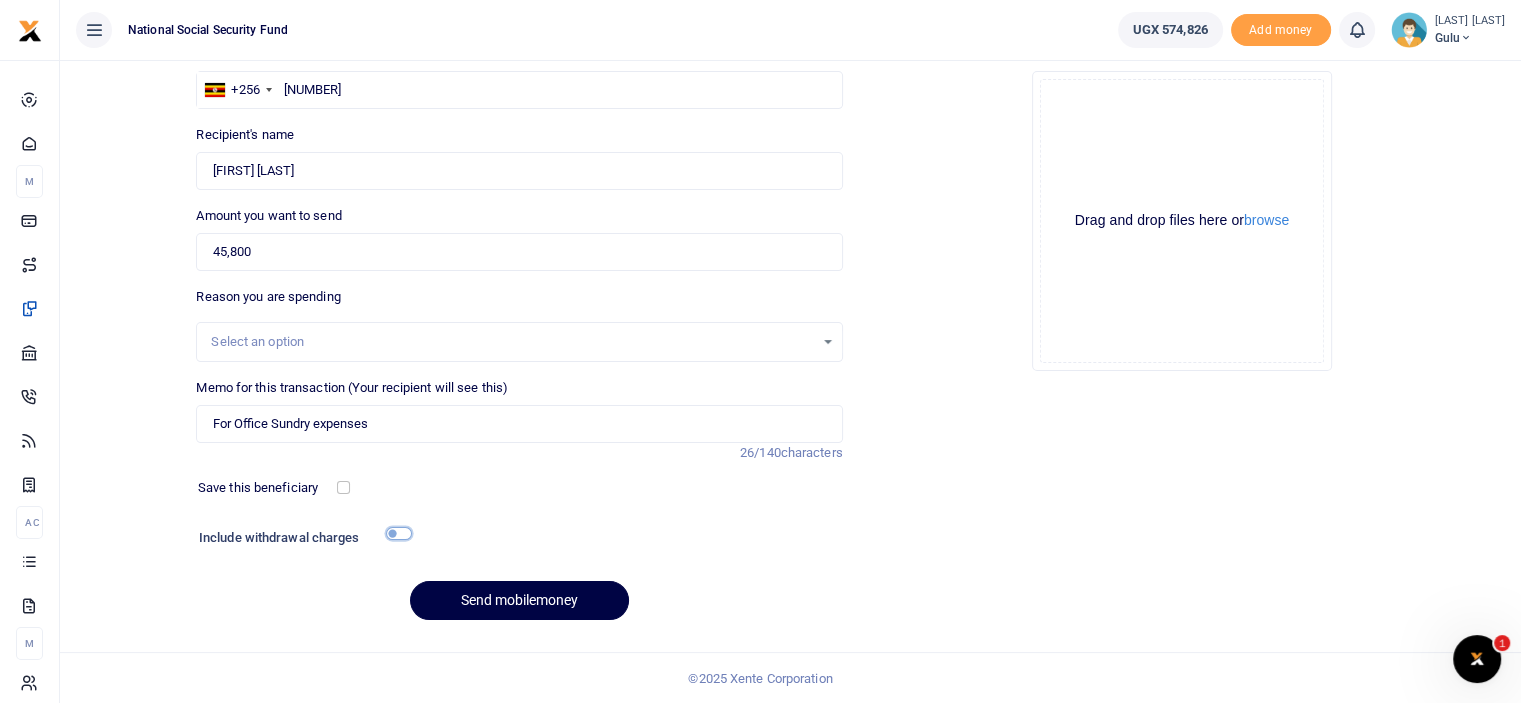 click at bounding box center (399, 533) 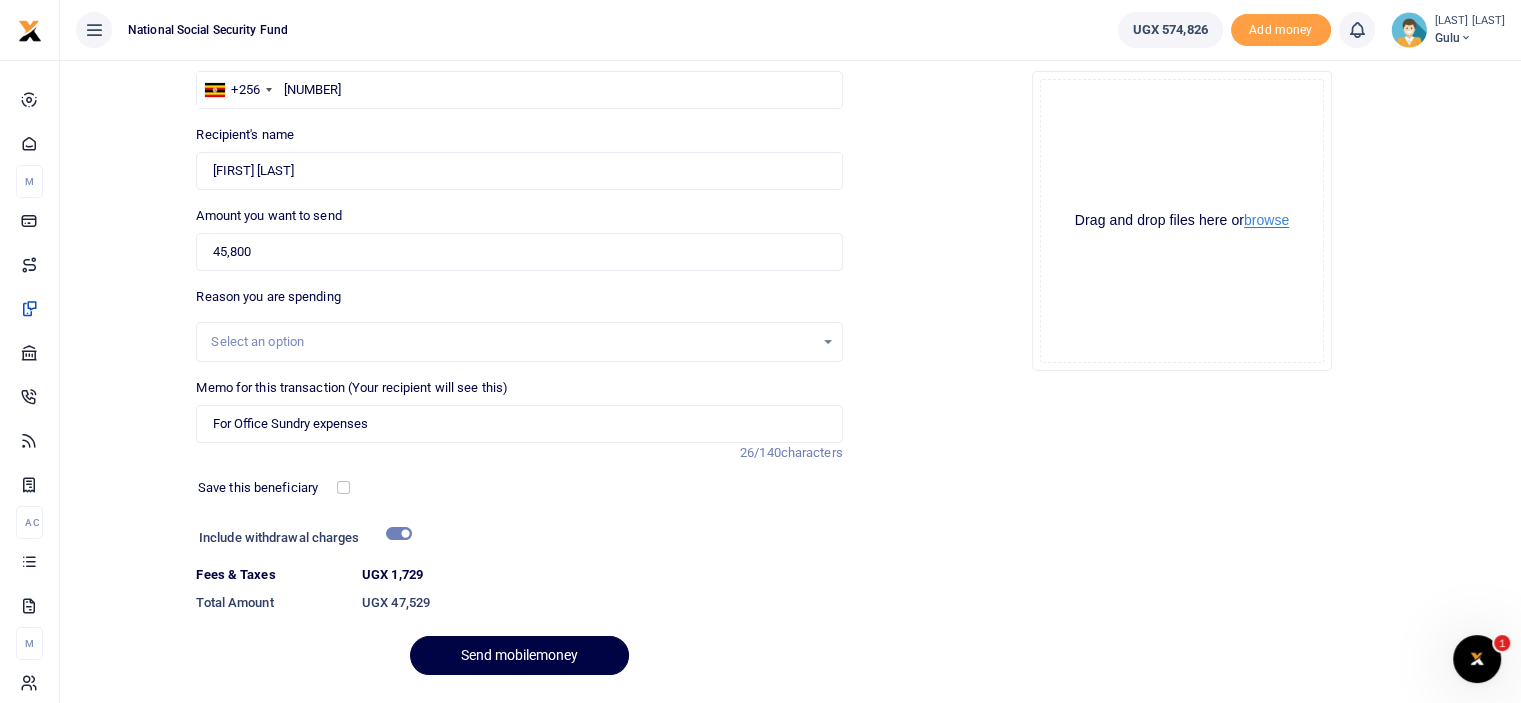 click on "browse" at bounding box center (1266, 220) 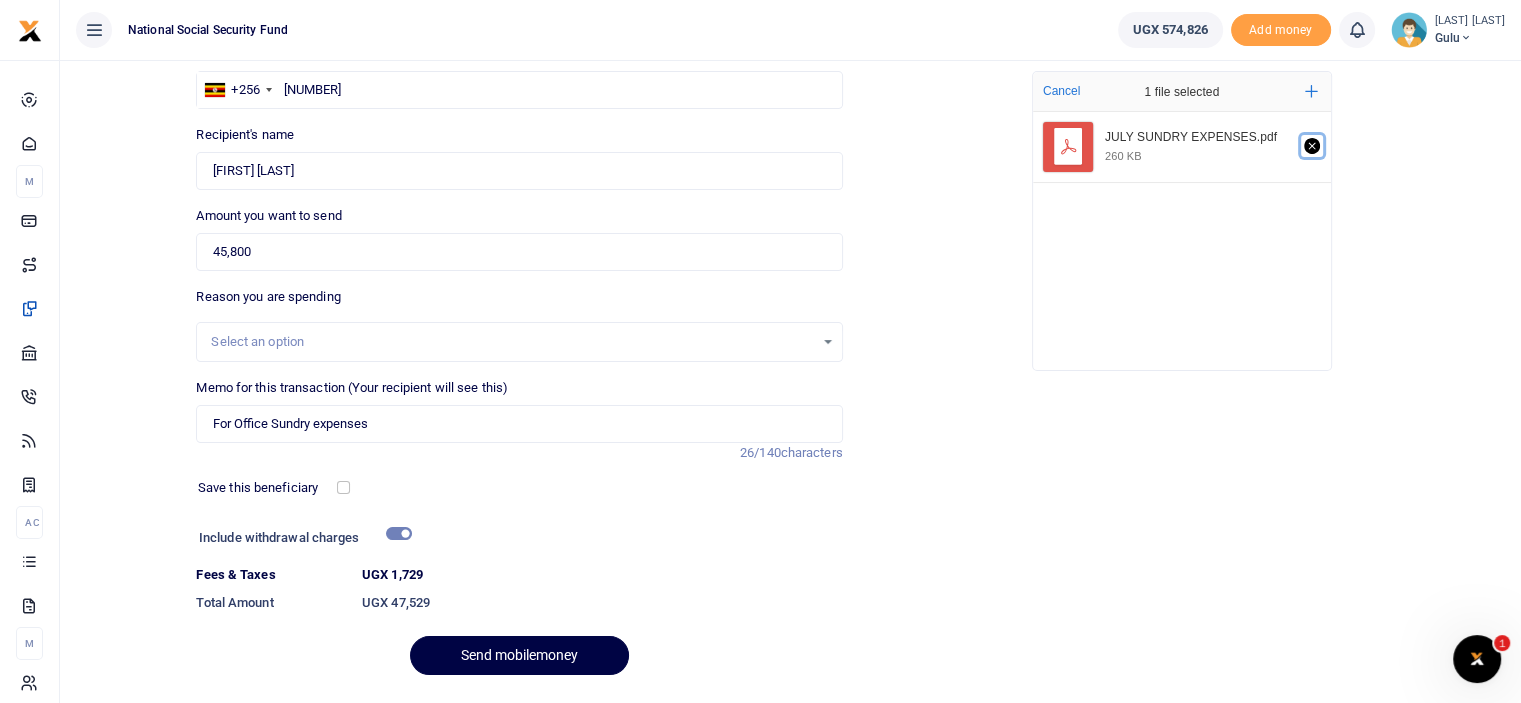 click 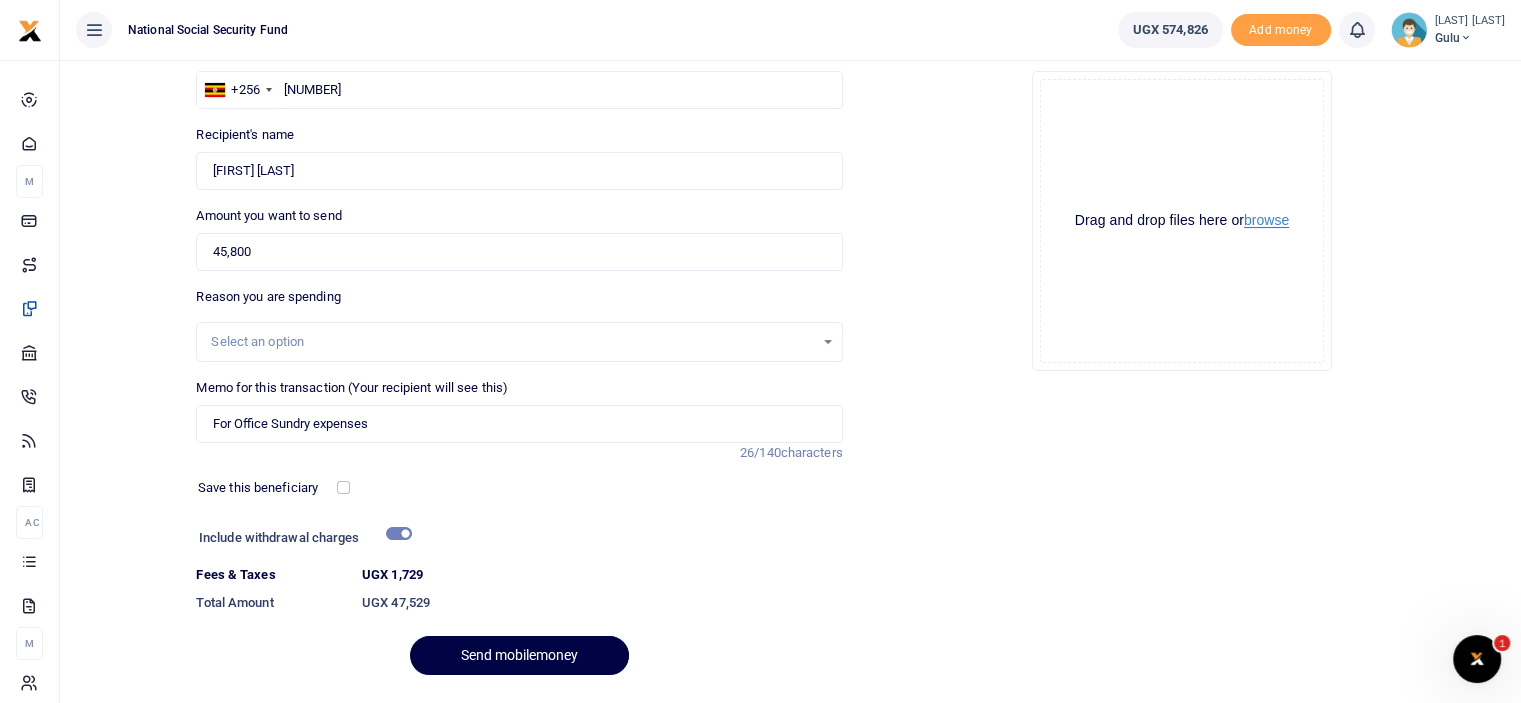 click on "browse" at bounding box center [1266, 220] 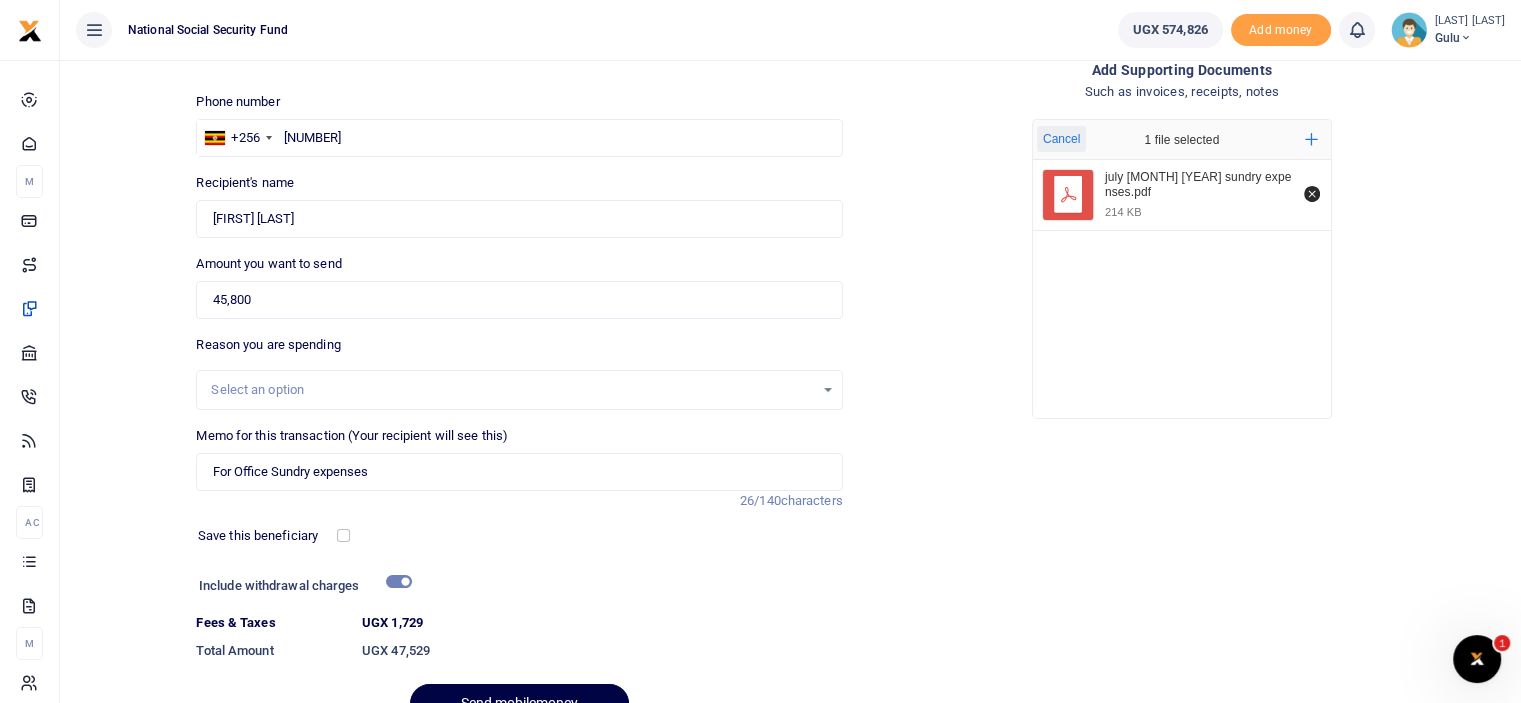 scroll, scrollTop: 0, scrollLeft: 0, axis: both 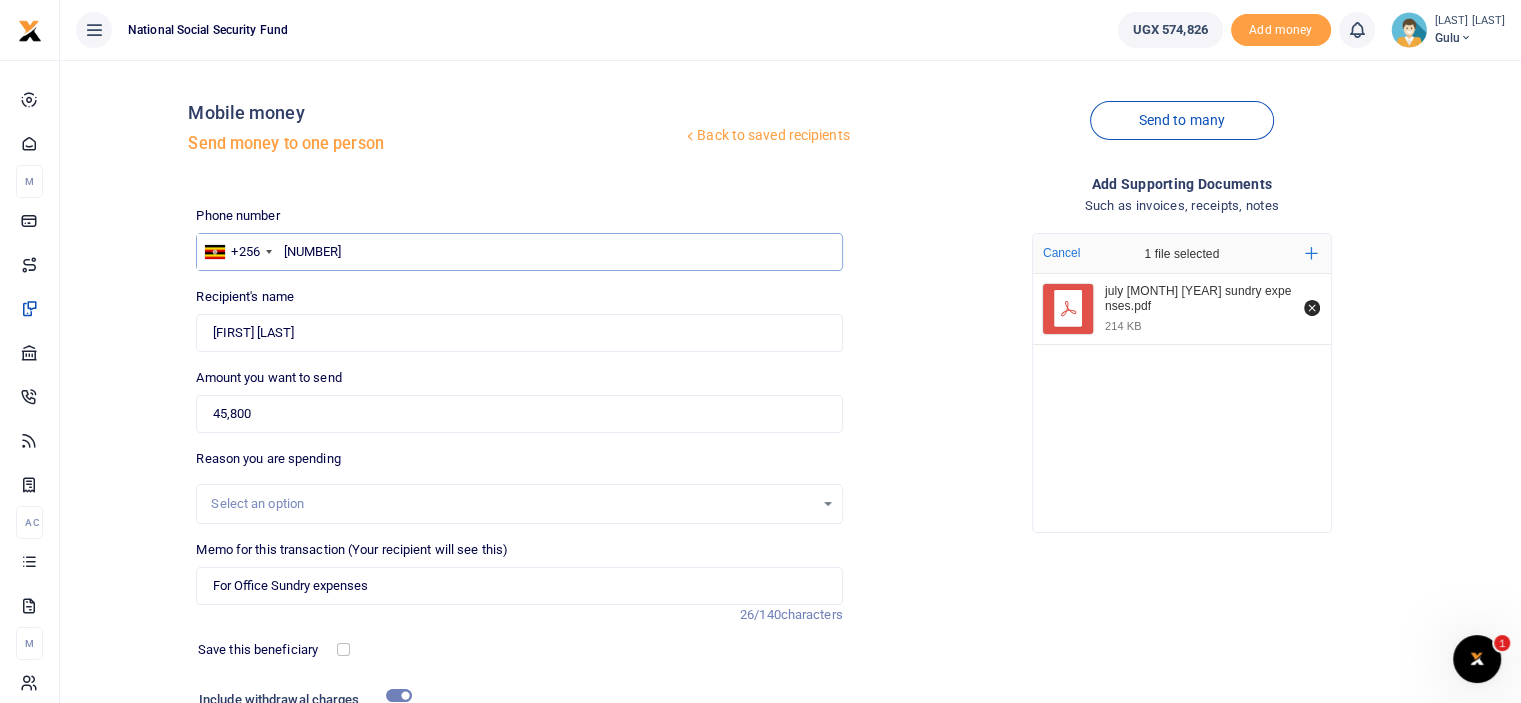 drag, startPoint x: 364, startPoint y: 254, endPoint x: 287, endPoint y: 252, distance: 77.02597 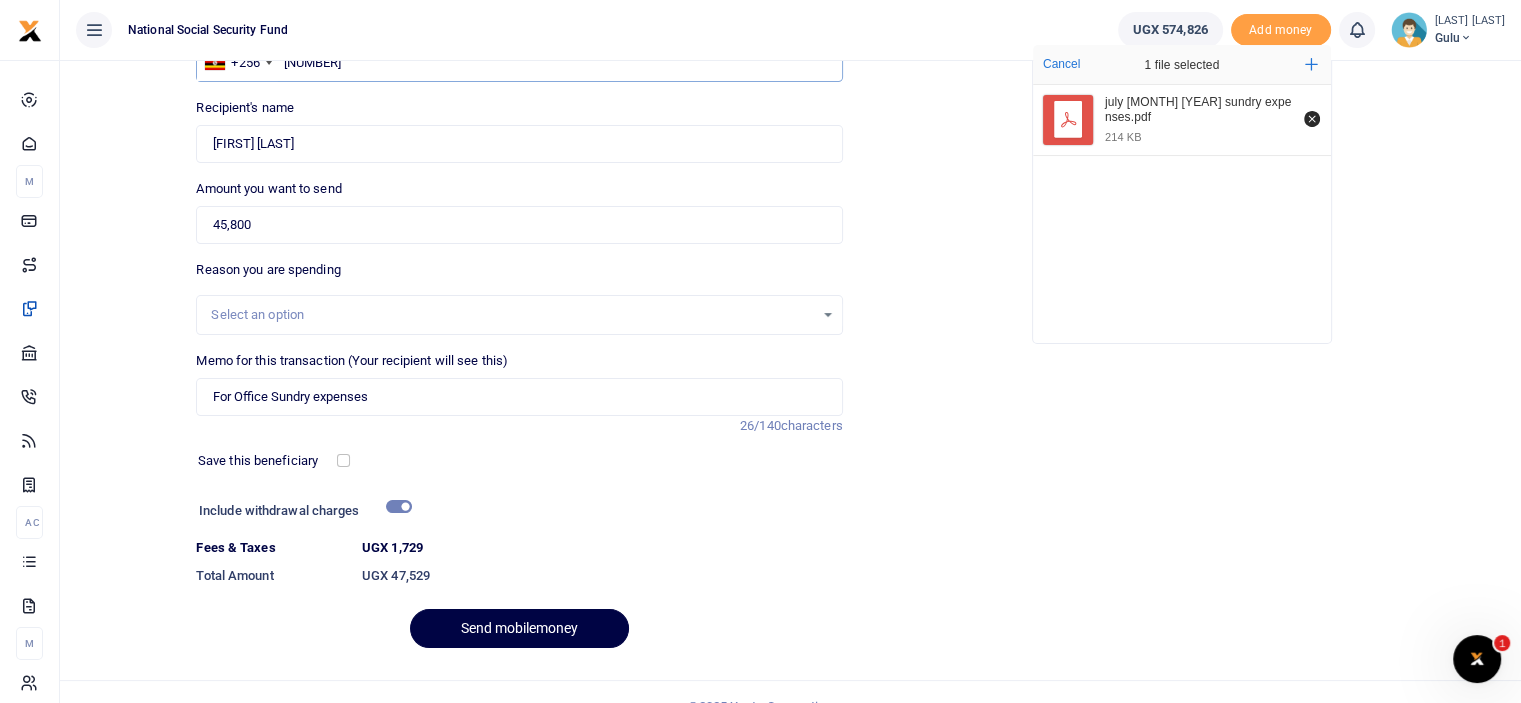 scroll, scrollTop: 217, scrollLeft: 0, axis: vertical 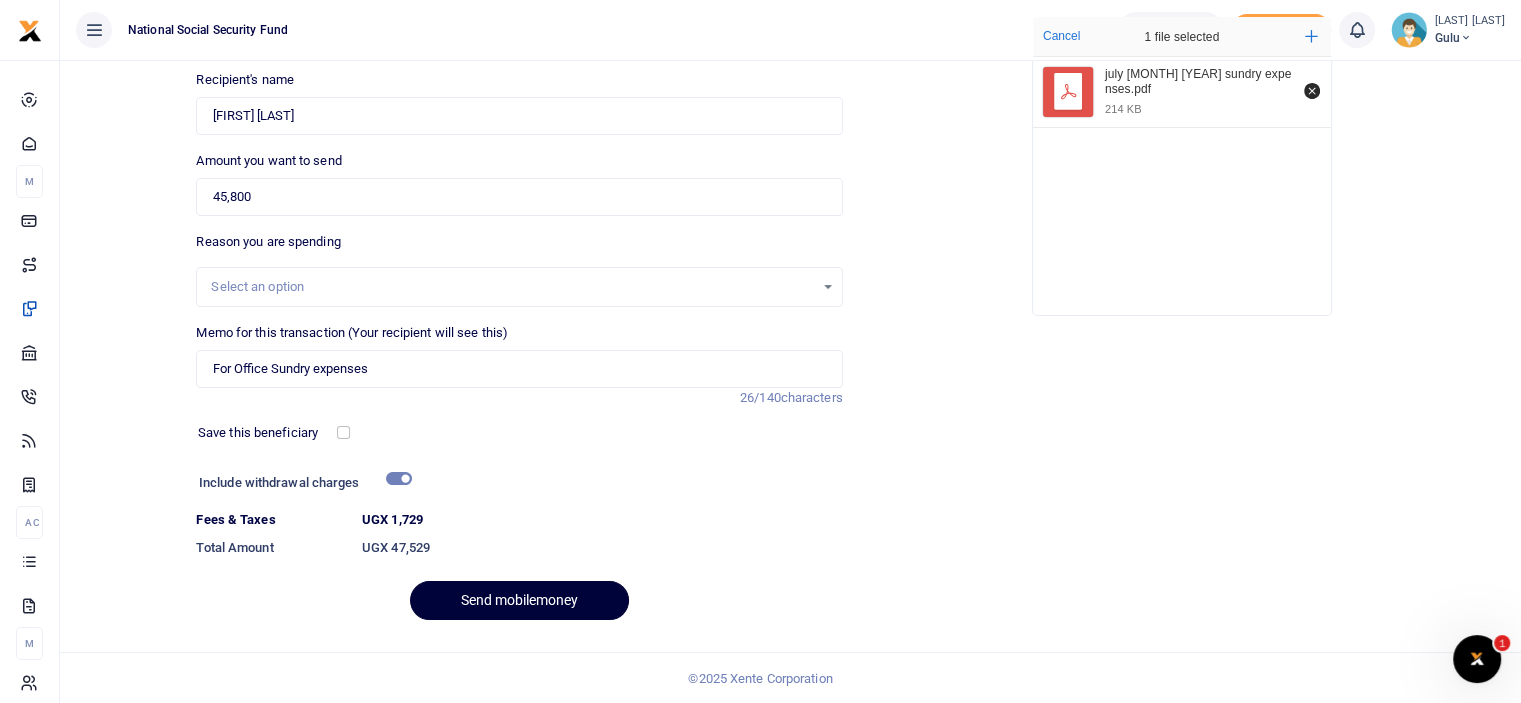 click on "Send mobilemoney" at bounding box center [519, 600] 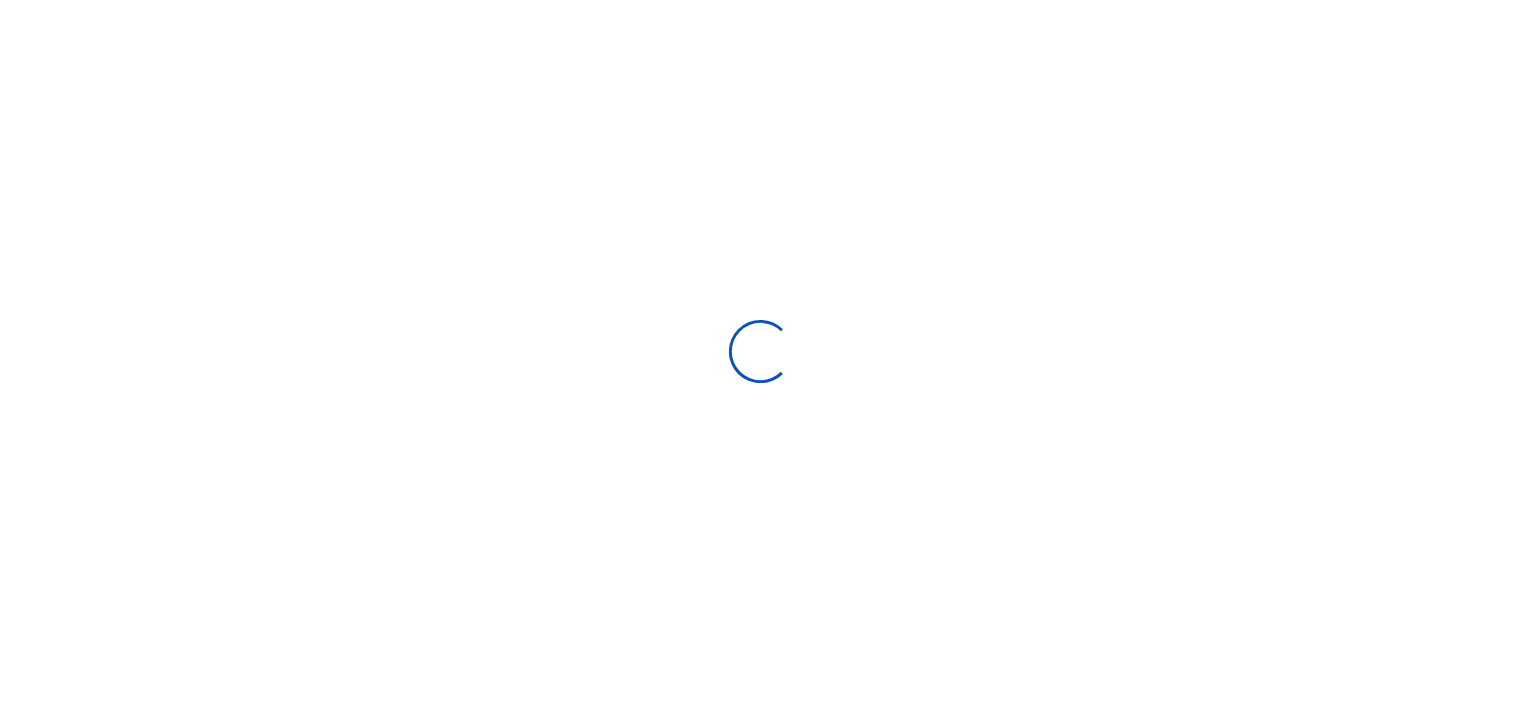 scroll, scrollTop: 162, scrollLeft: 0, axis: vertical 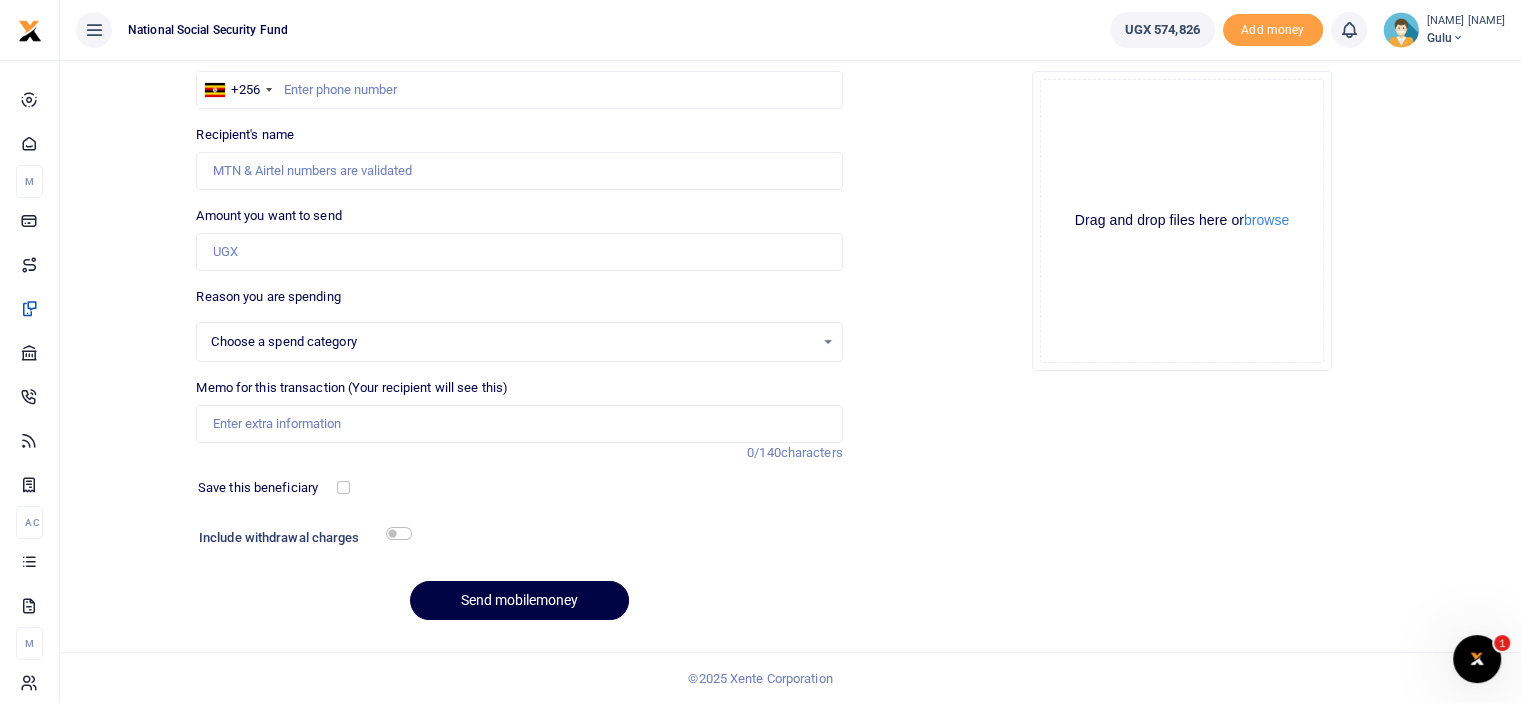 select 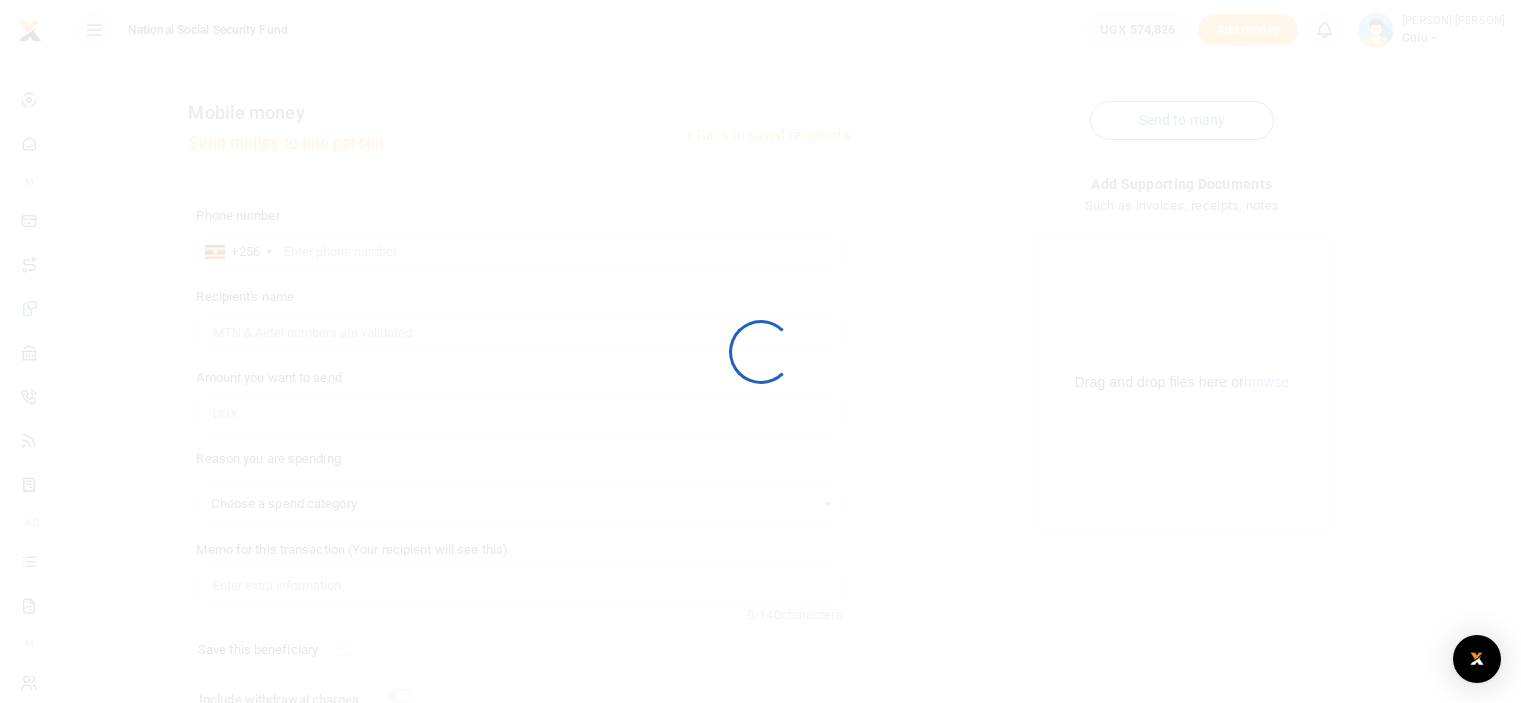 scroll, scrollTop: 162, scrollLeft: 0, axis: vertical 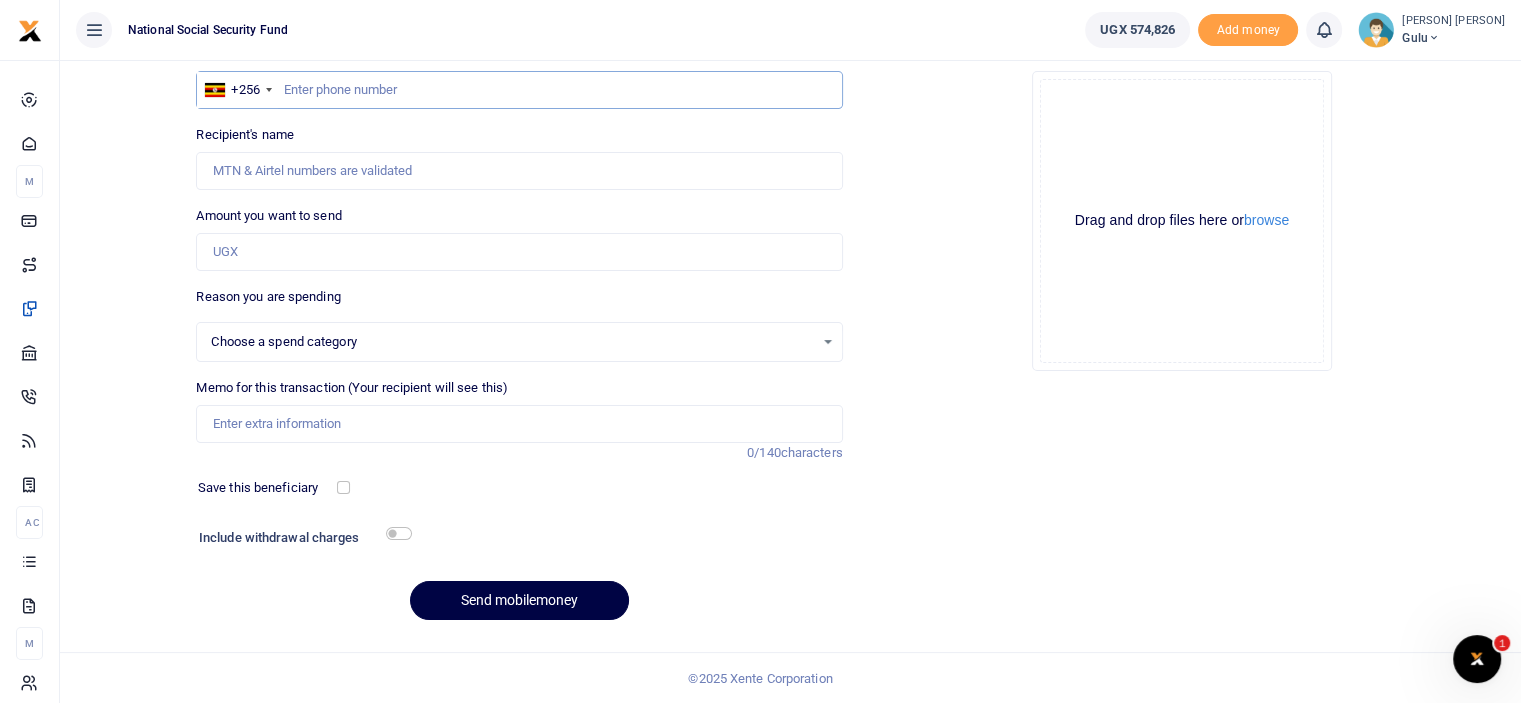paste on "[PHONE]" 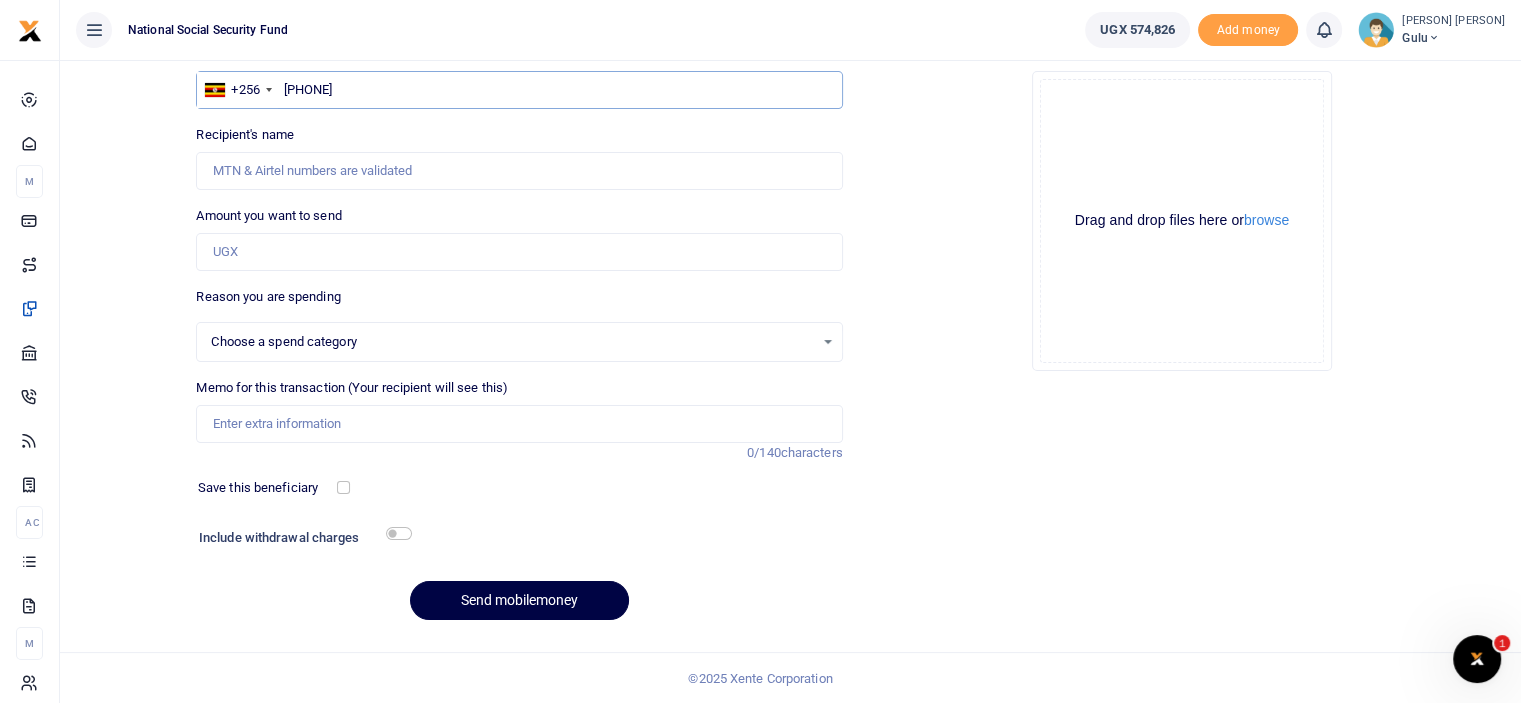 click on "[PHONE]" at bounding box center [519, 90] 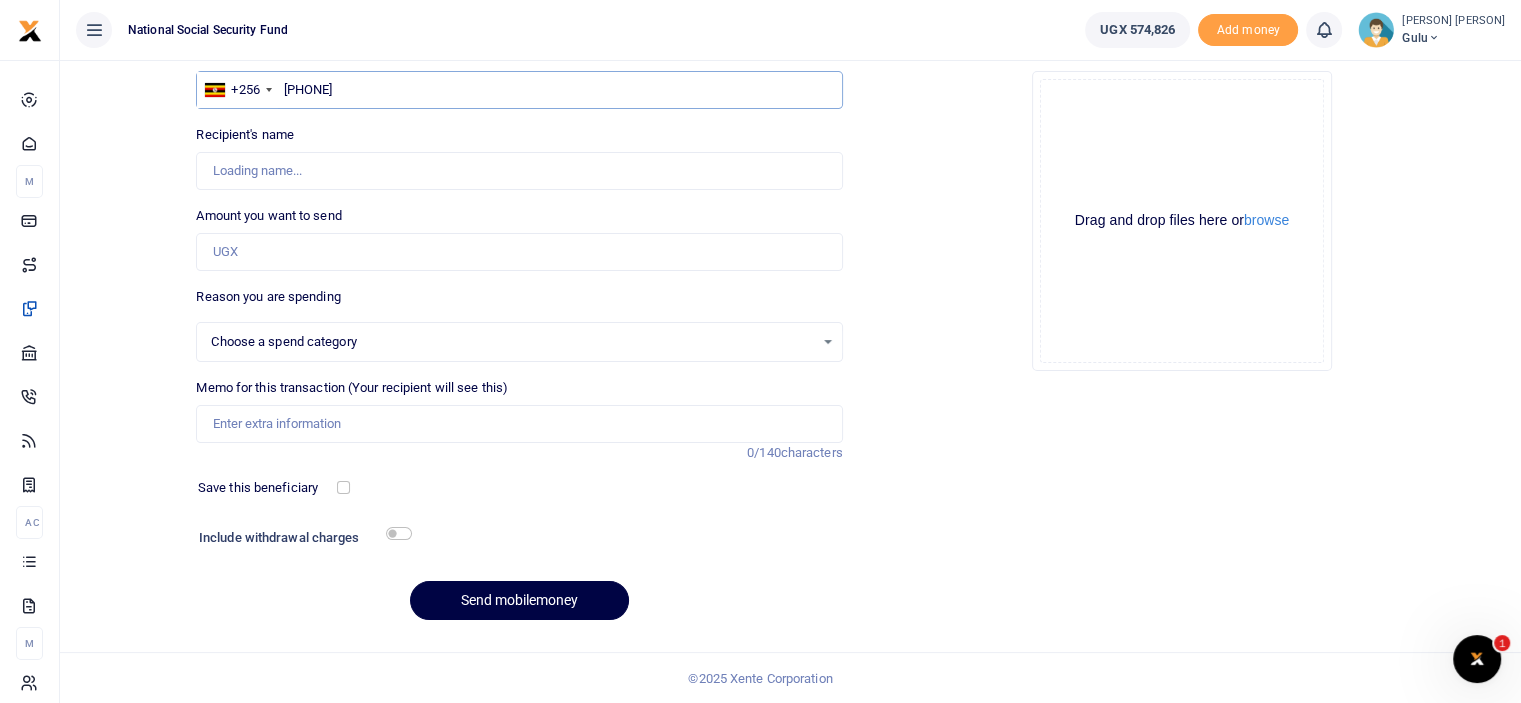 select 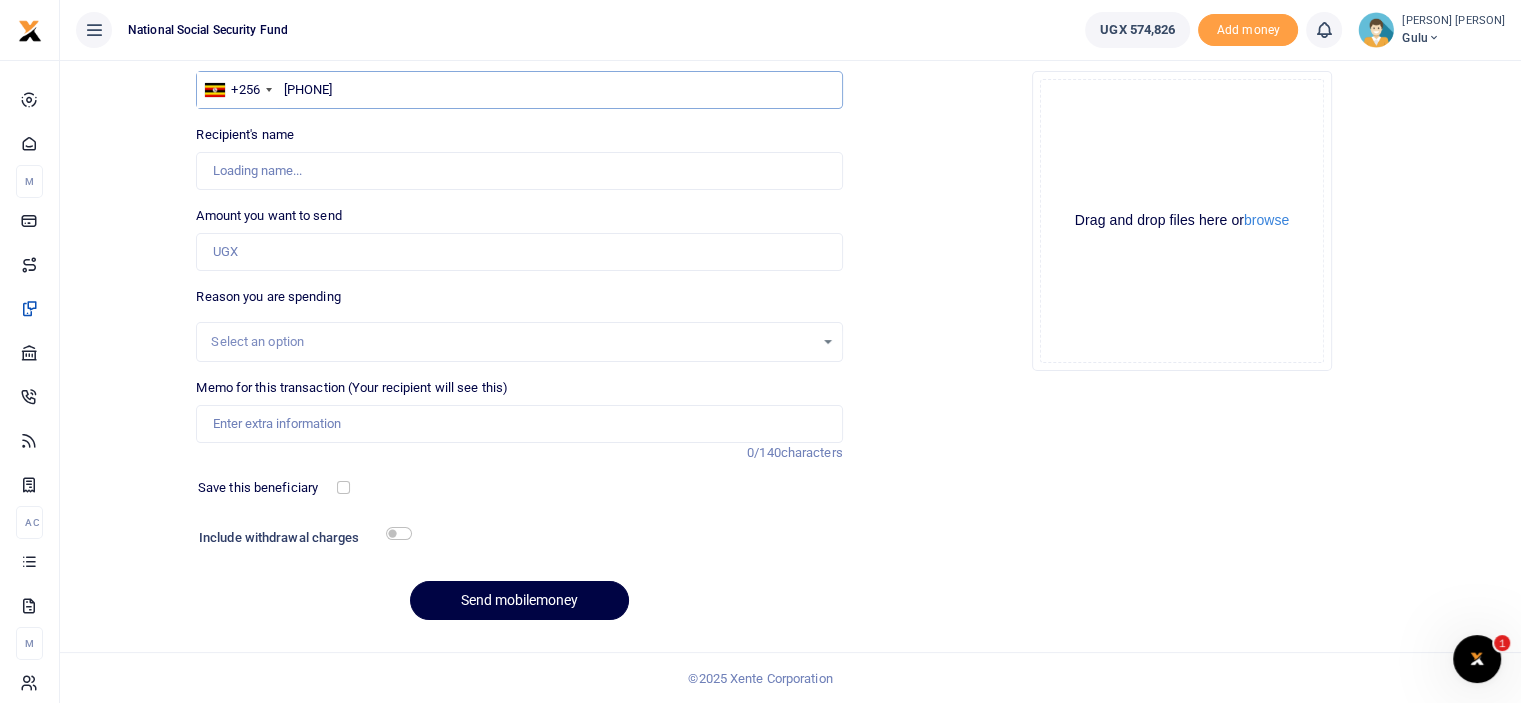 type on "[FIRST] [LAST]" 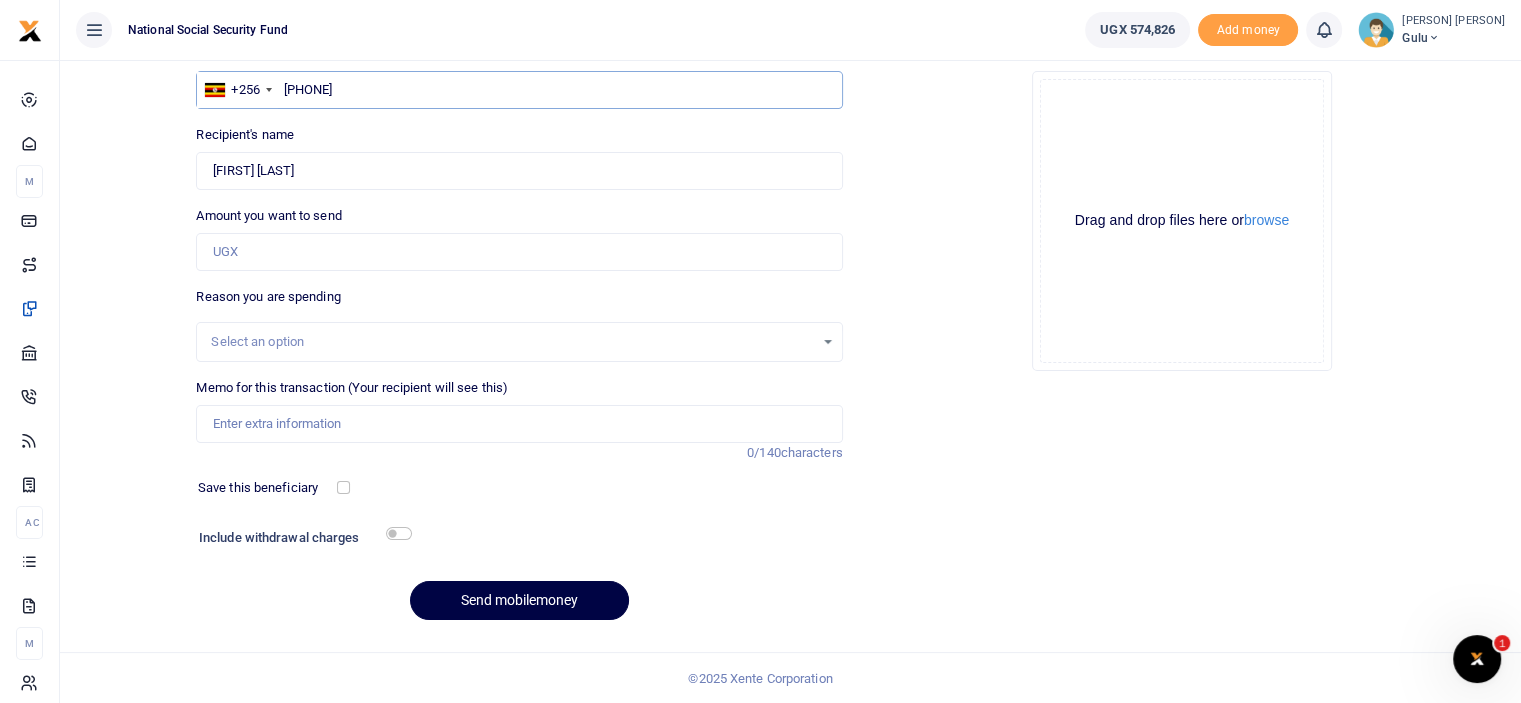type on "[PHONE]" 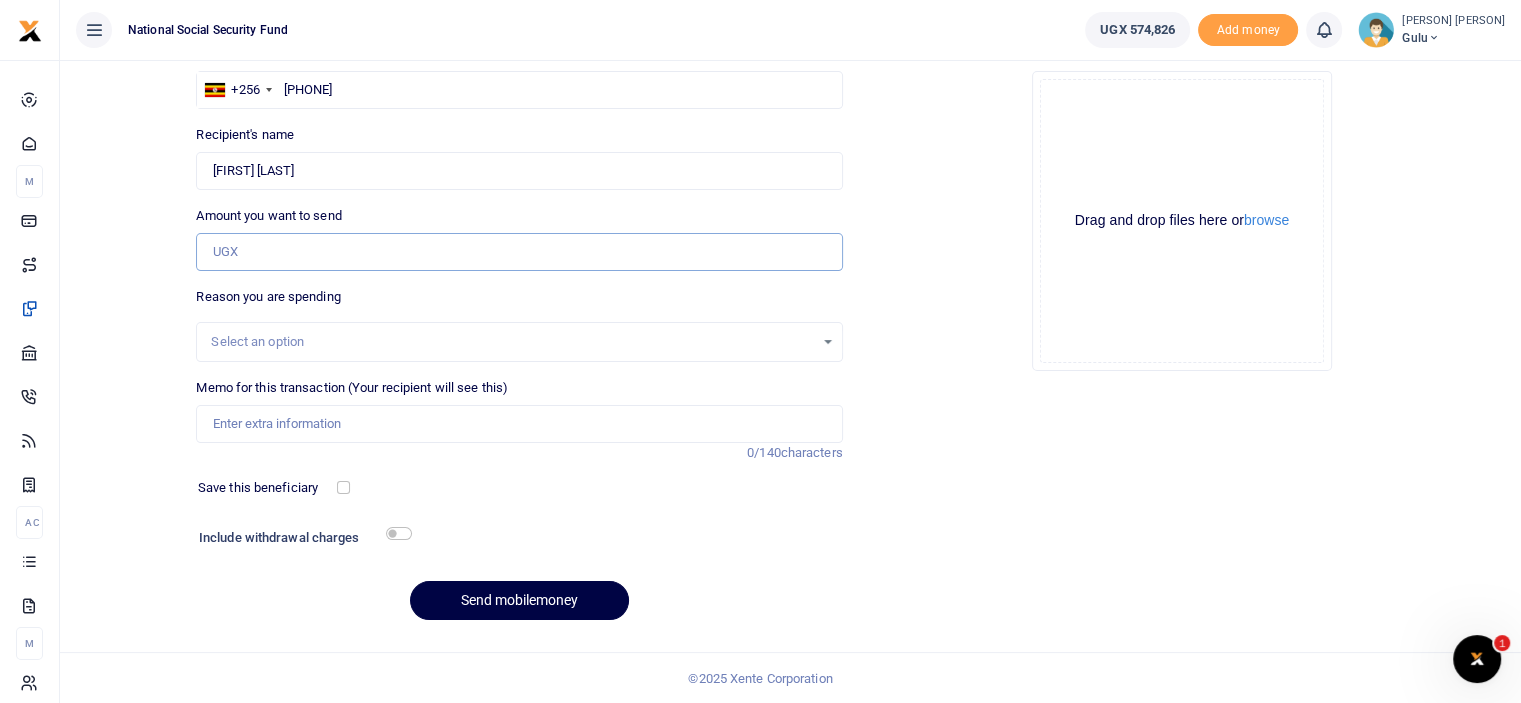 click on "Amount you want to send" at bounding box center (519, 252) 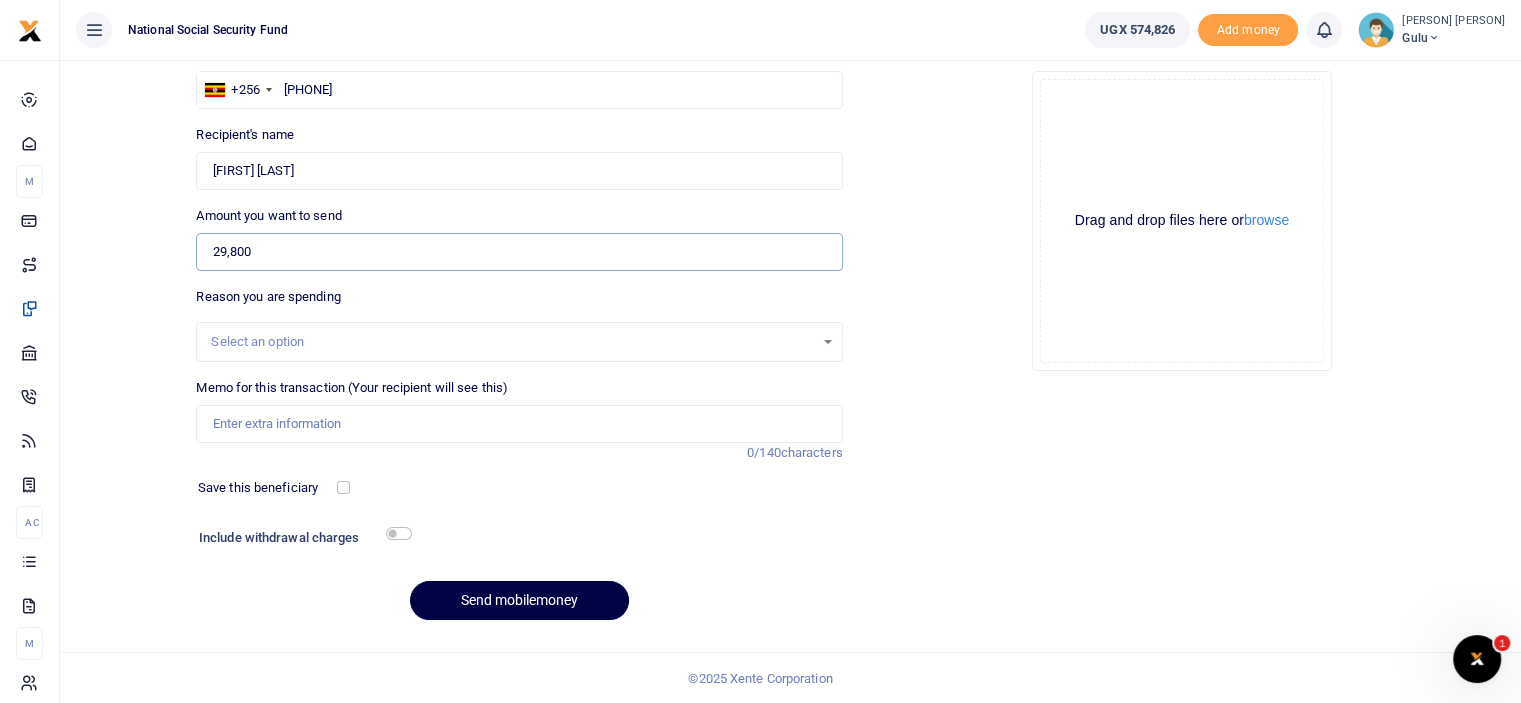 type on "29,800" 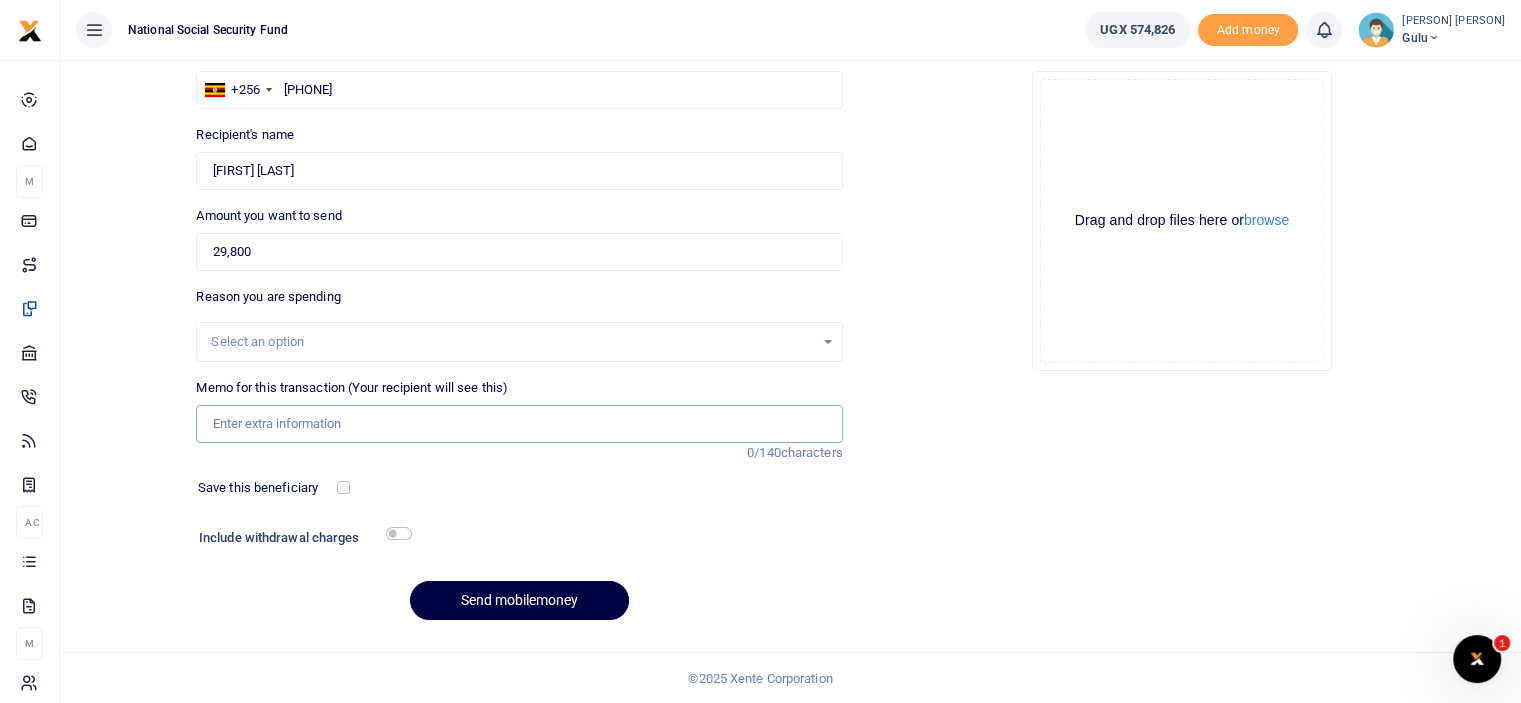 click on "Memo for this transaction (Your recipient will see this)" at bounding box center (519, 424) 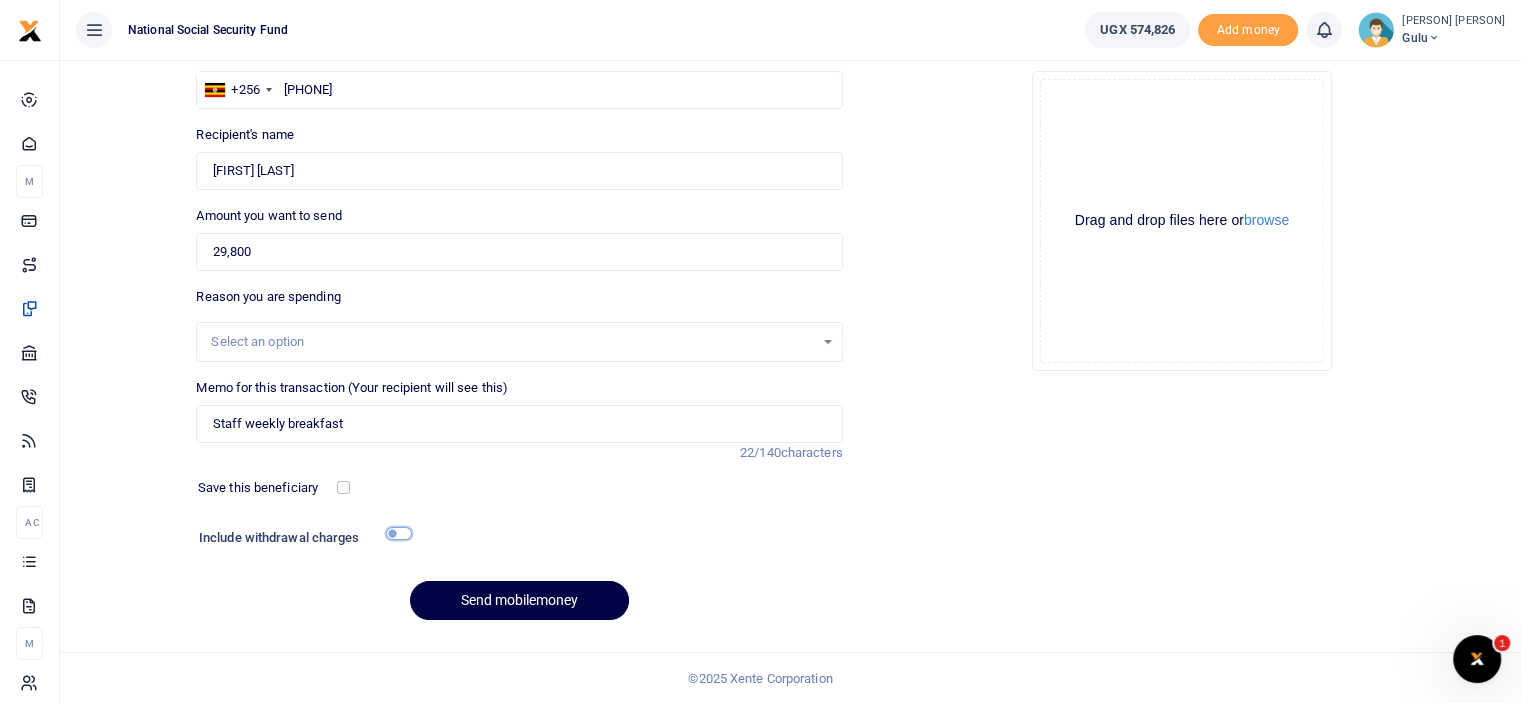 click at bounding box center (399, 533) 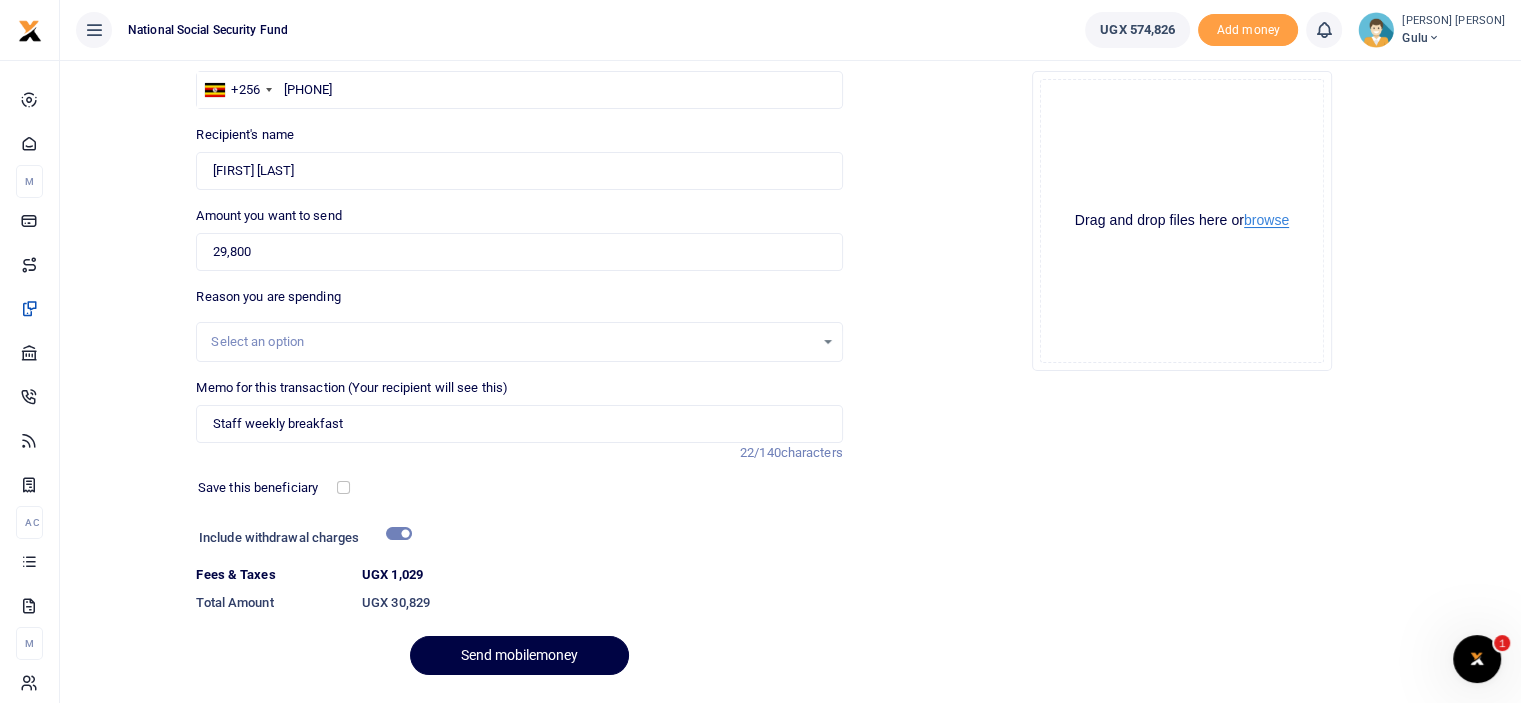 click on "browse" at bounding box center (1266, 220) 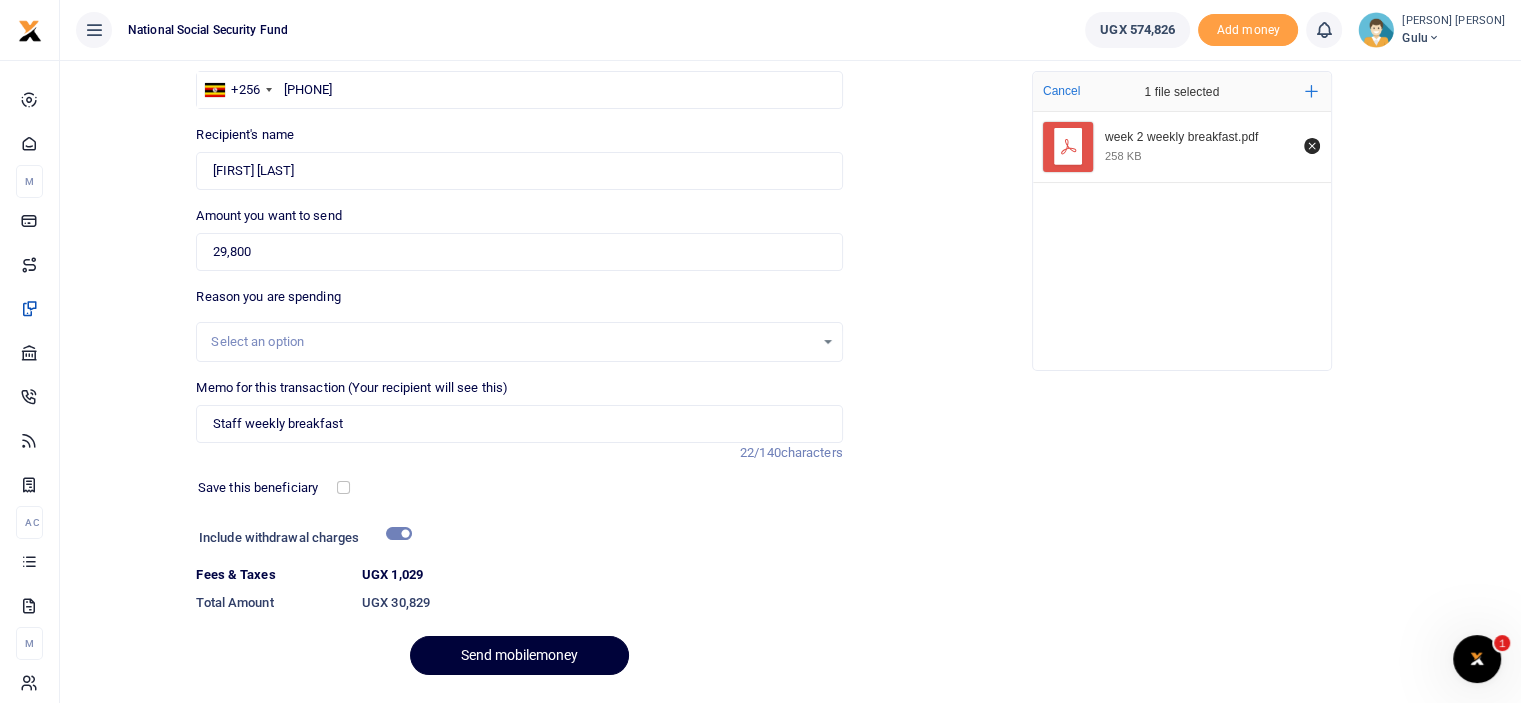 click on "Send mobilemoney" at bounding box center [519, 655] 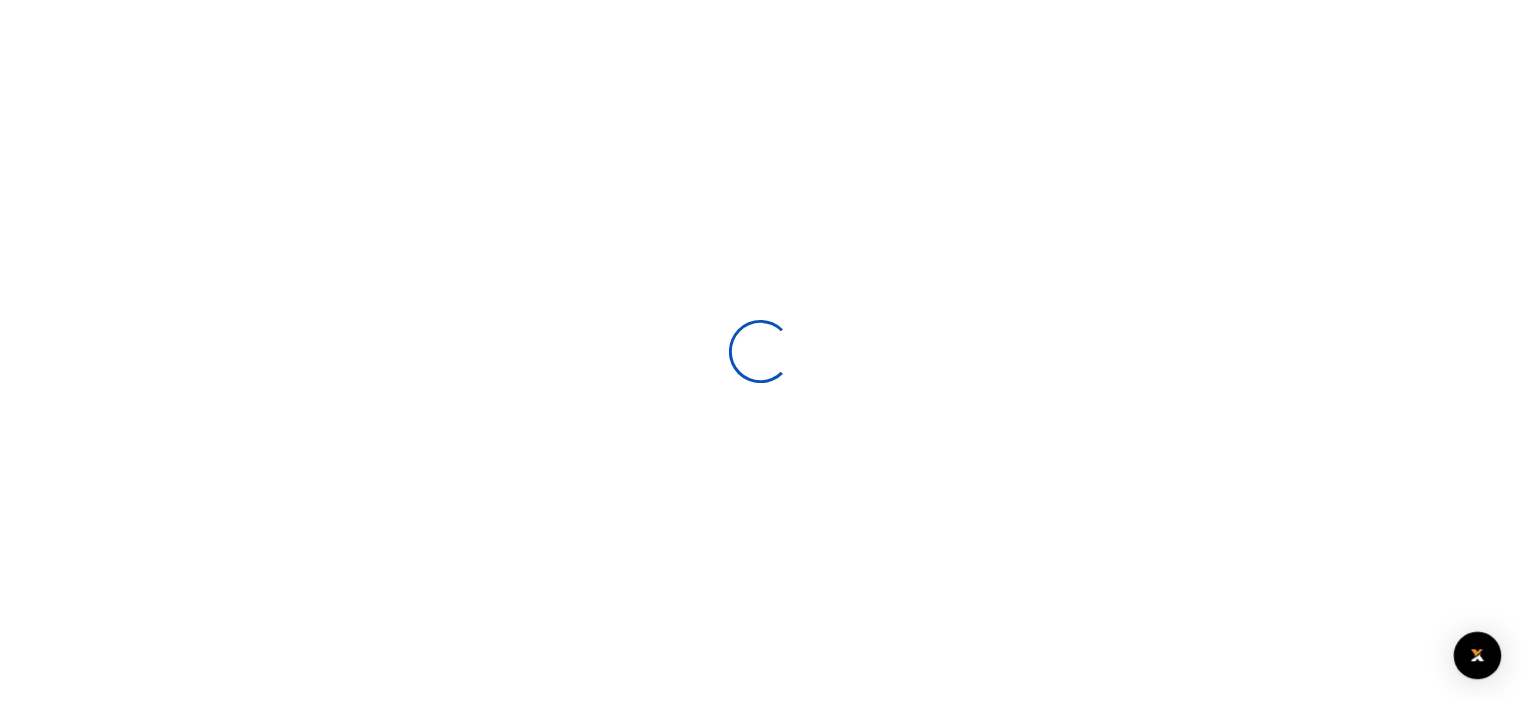 scroll, scrollTop: 162, scrollLeft: 0, axis: vertical 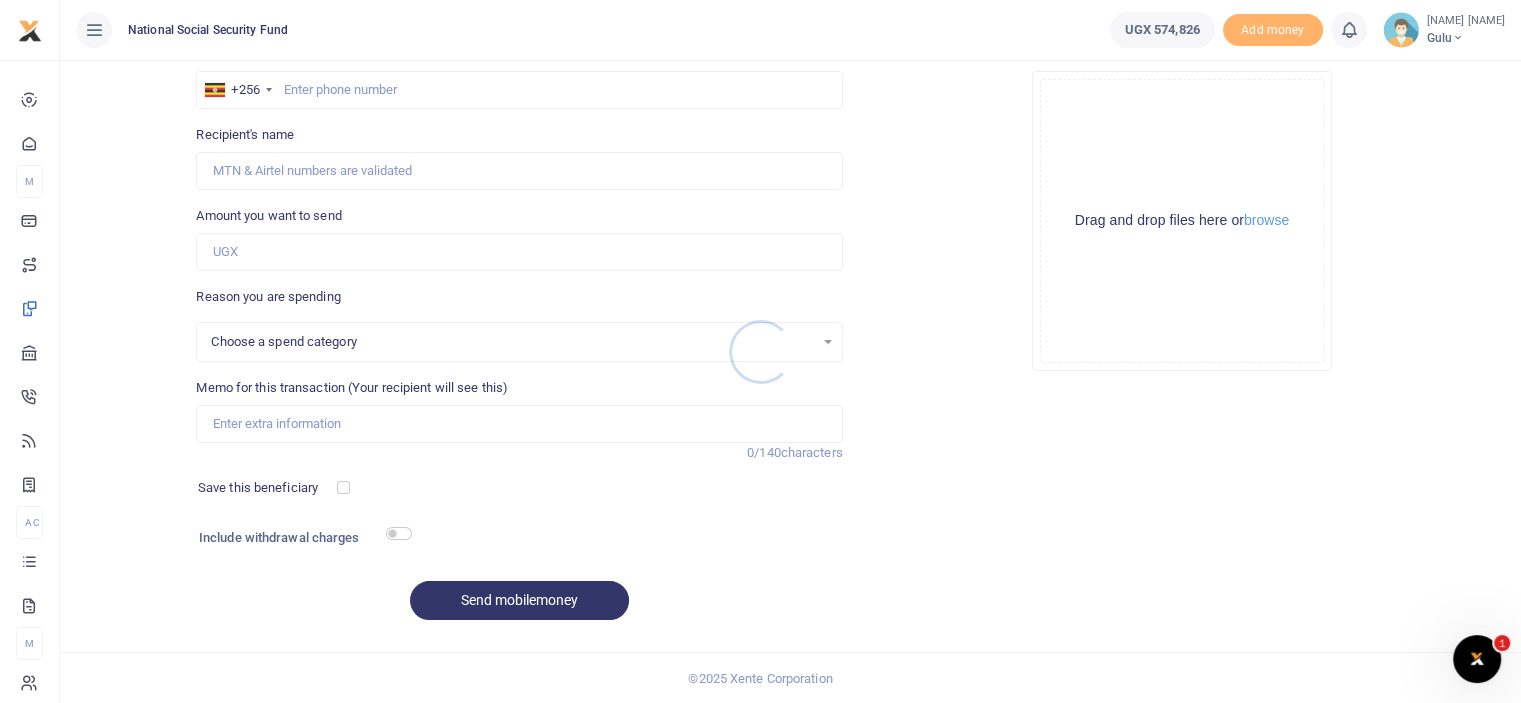 select 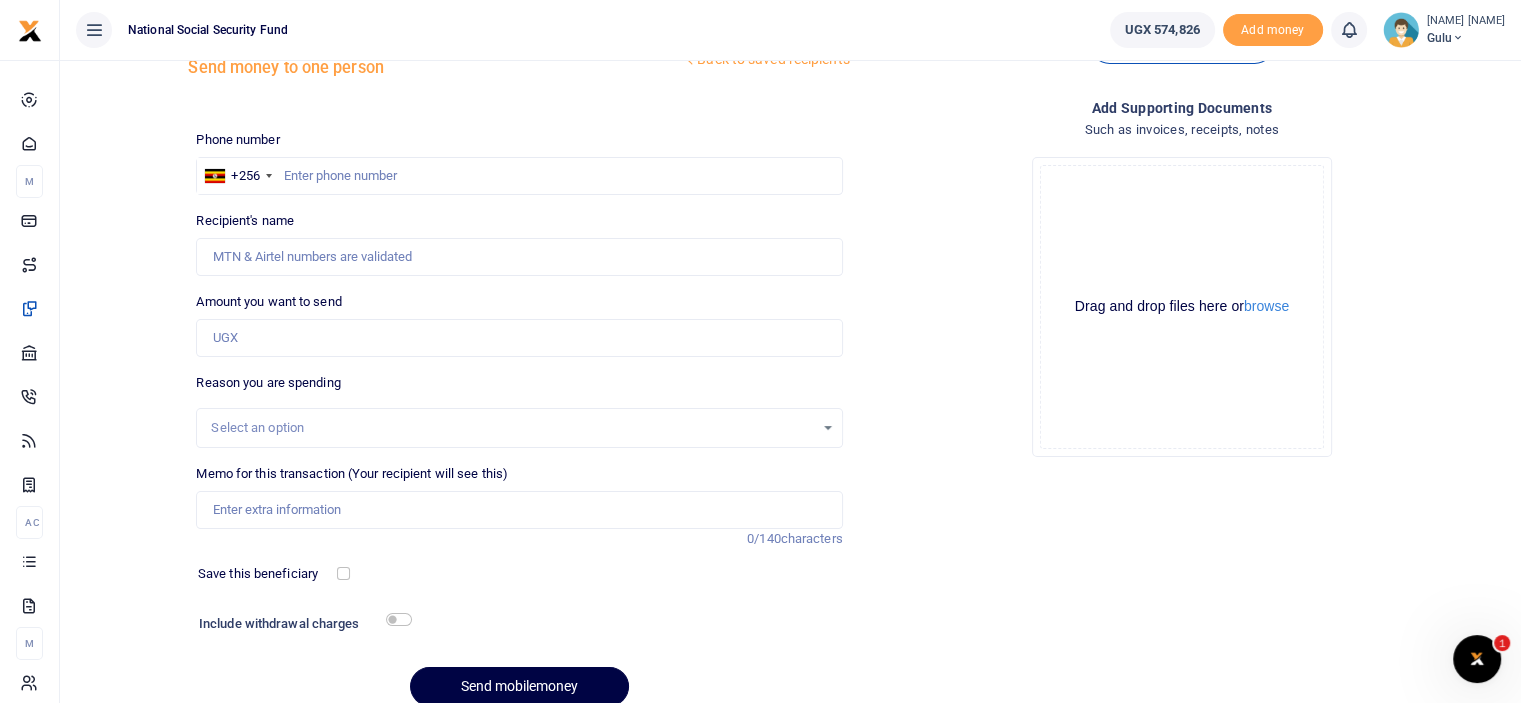 scroll, scrollTop: 0, scrollLeft: 0, axis: both 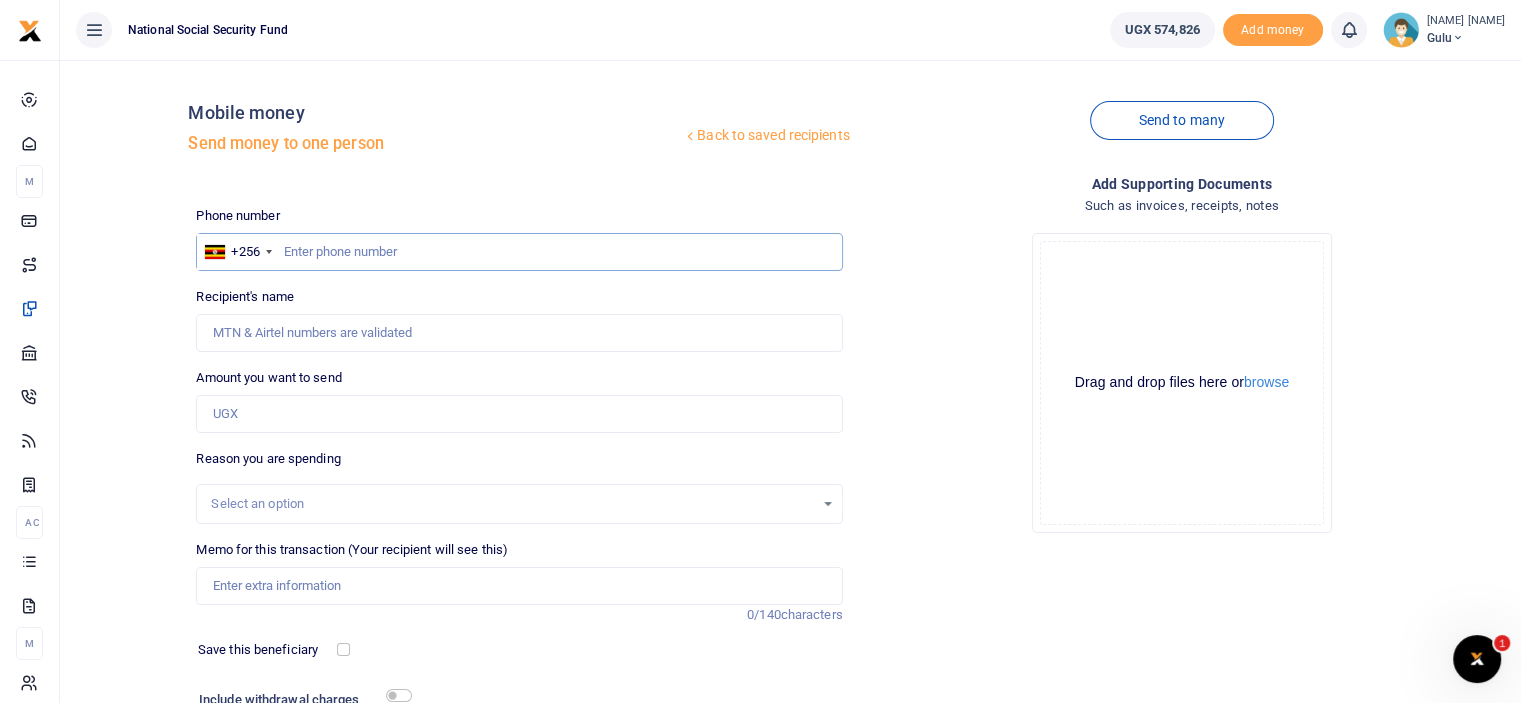 click at bounding box center [519, 252] 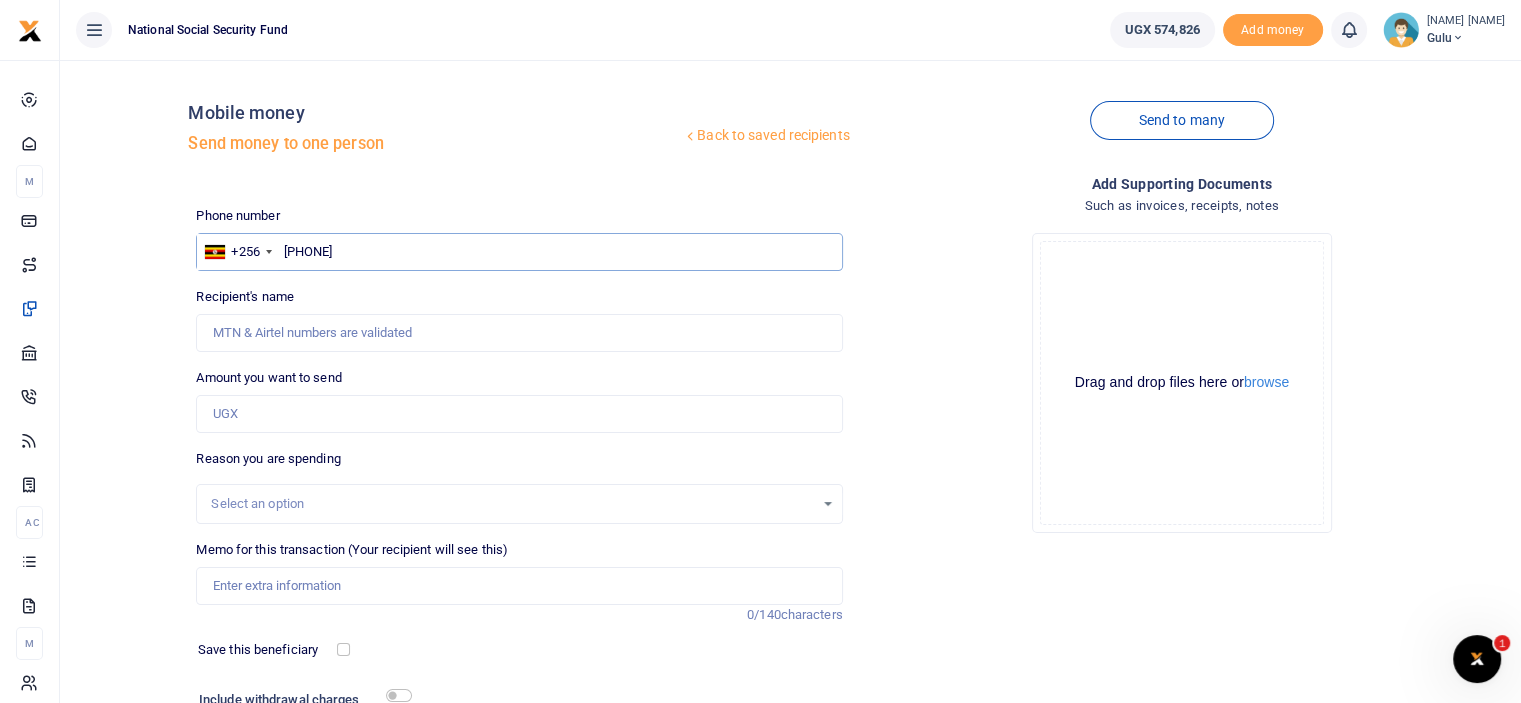 type on "787308338" 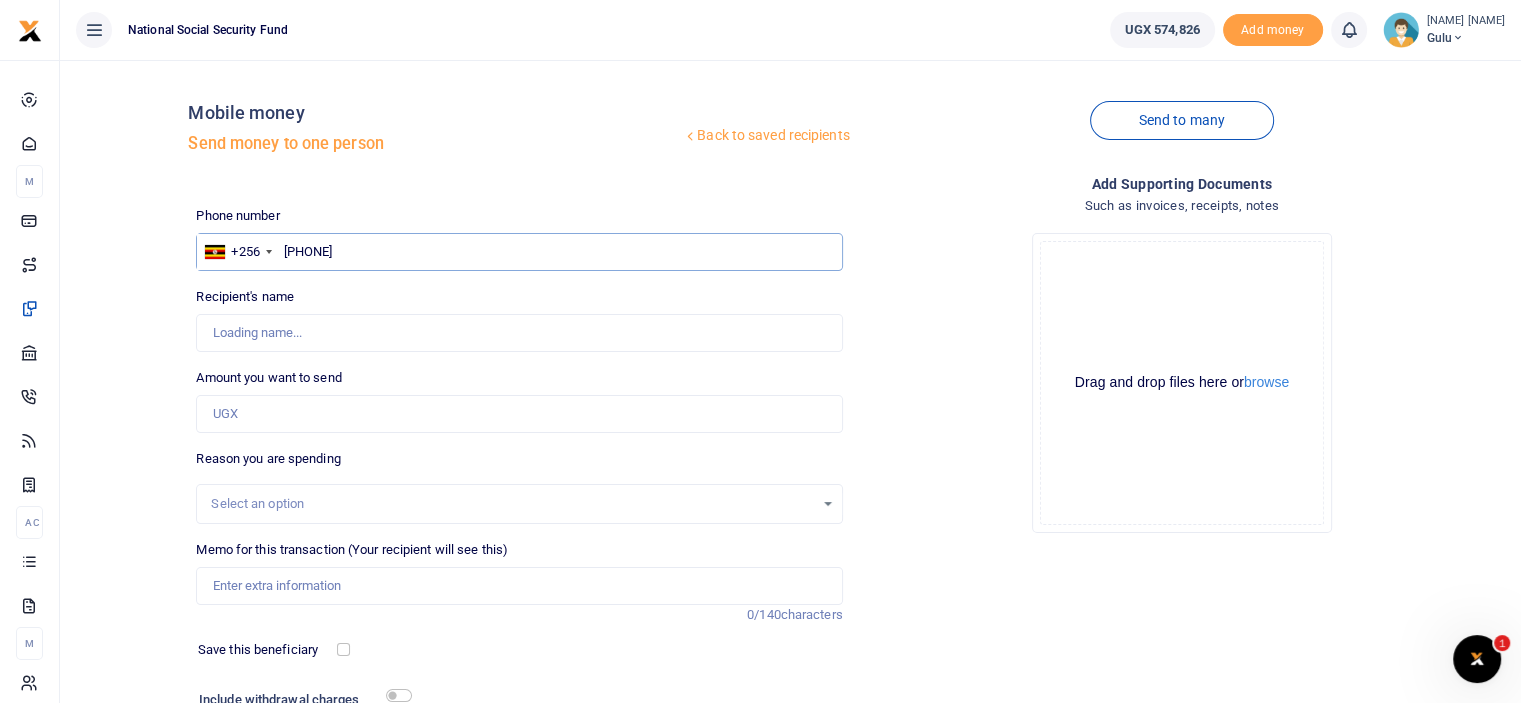 type on "Janet Opira Laker" 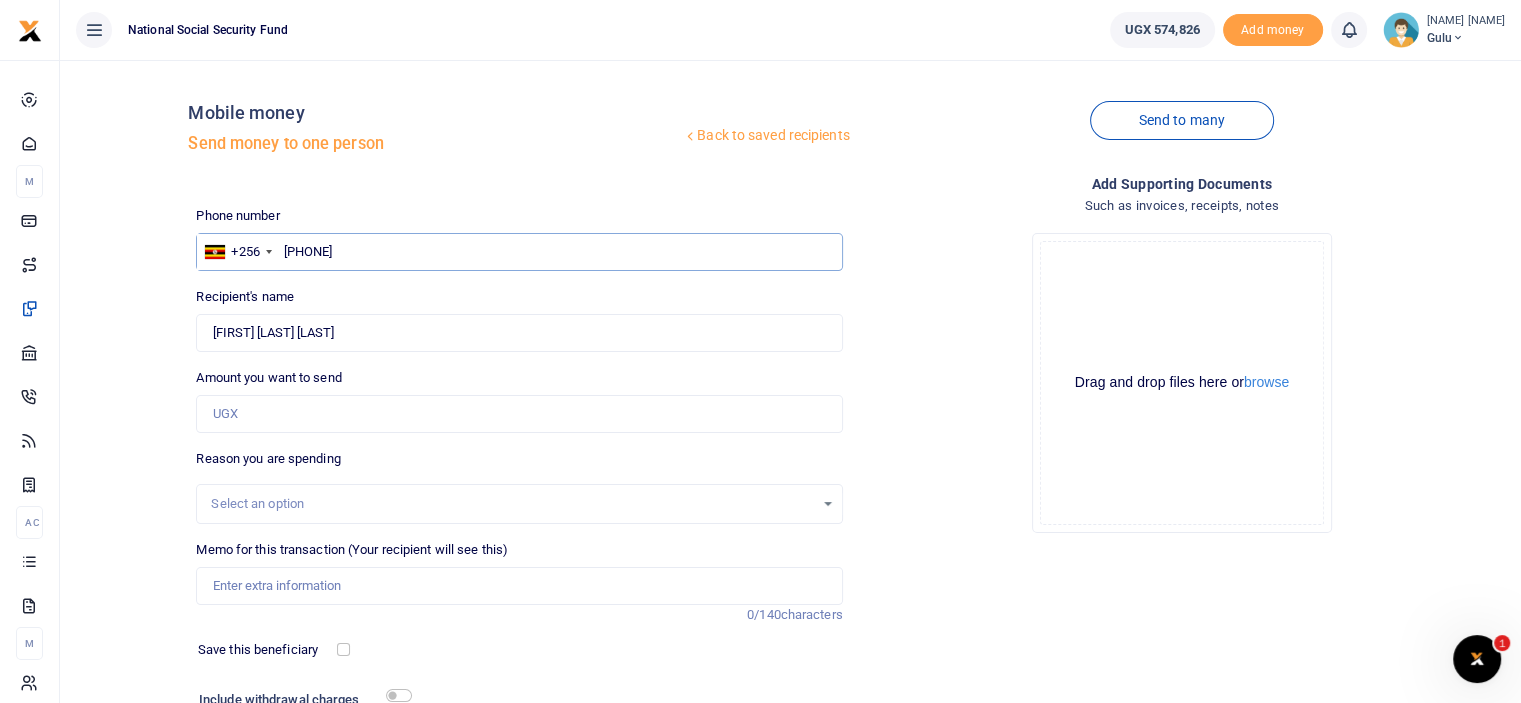 type on "787308338" 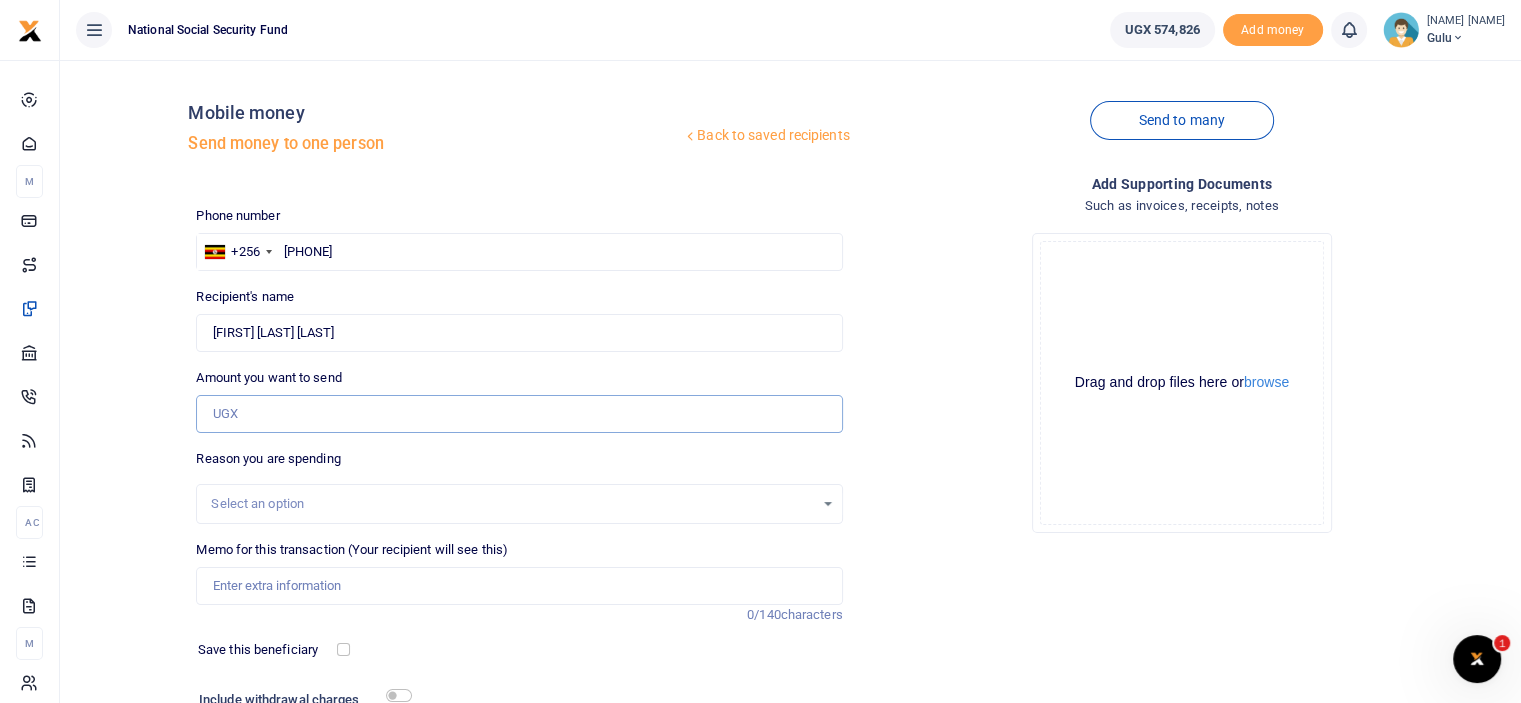 click on "Amount you want to send" at bounding box center [519, 414] 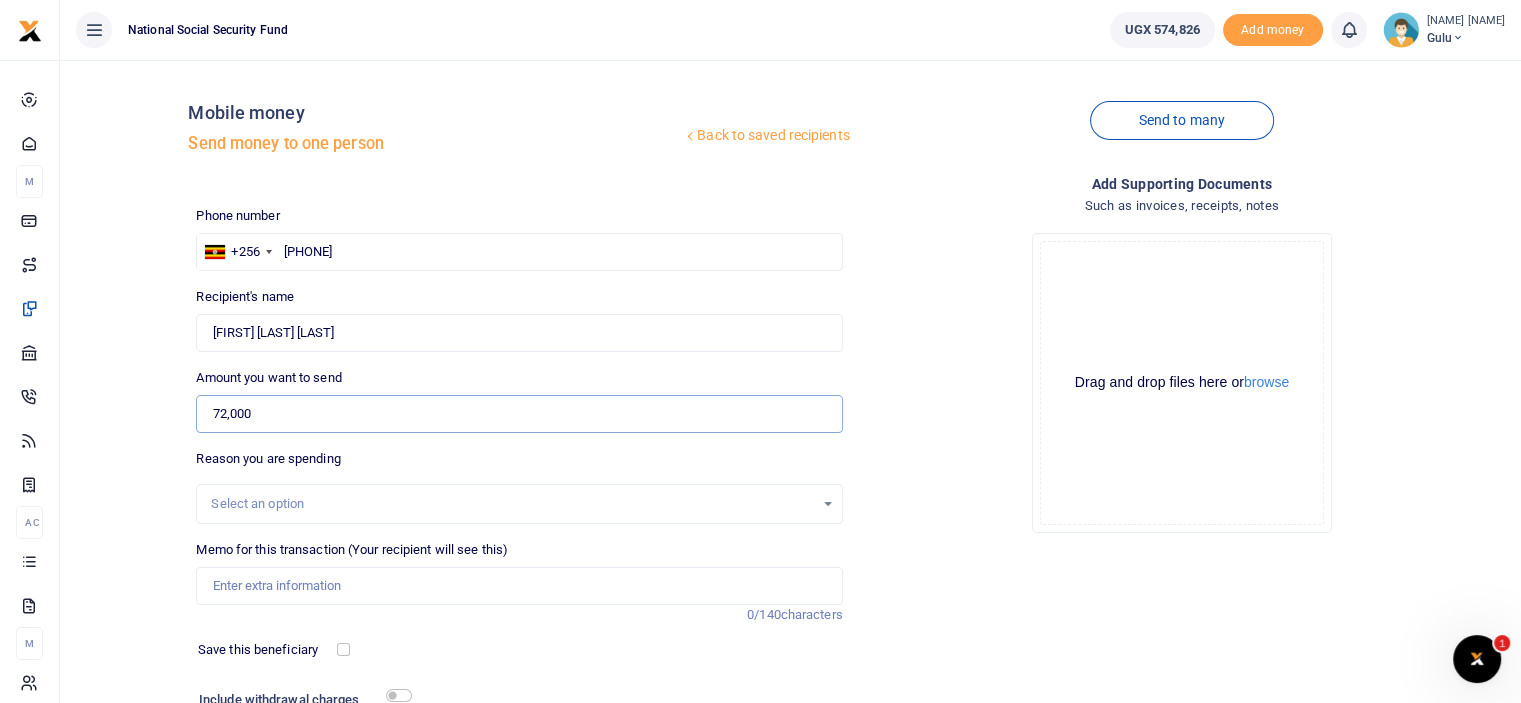 type on "72,000" 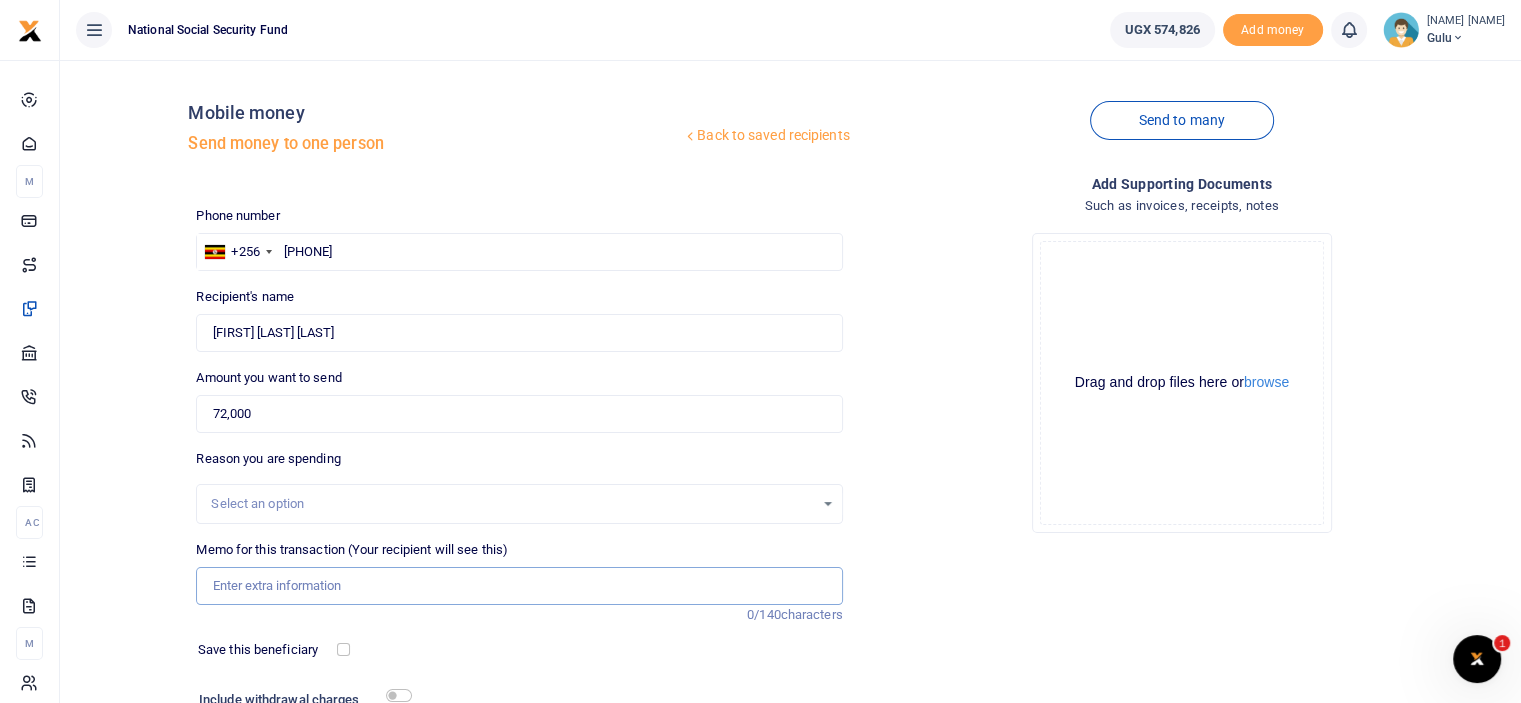click on "Memo for this transaction (Your recipient will see this)" at bounding box center [519, 586] 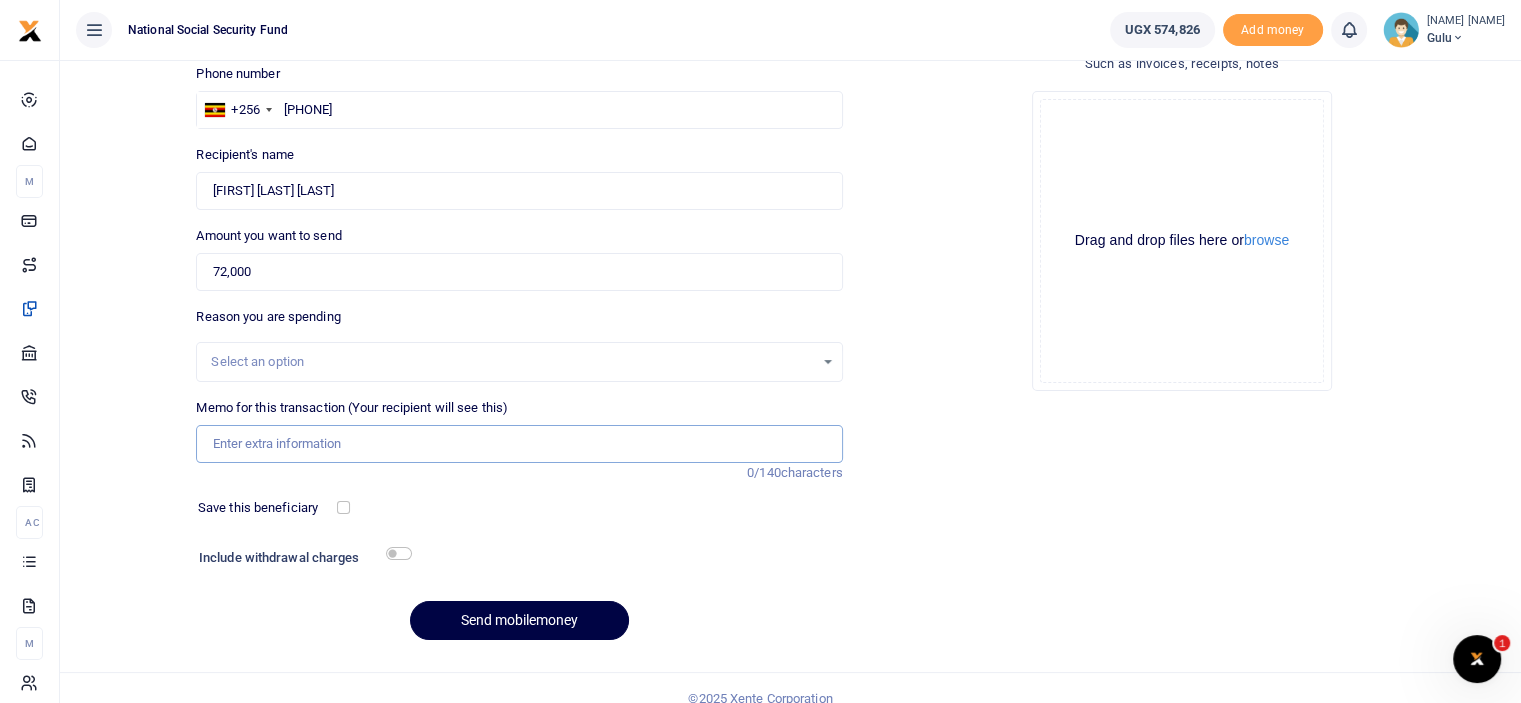scroll, scrollTop: 162, scrollLeft: 0, axis: vertical 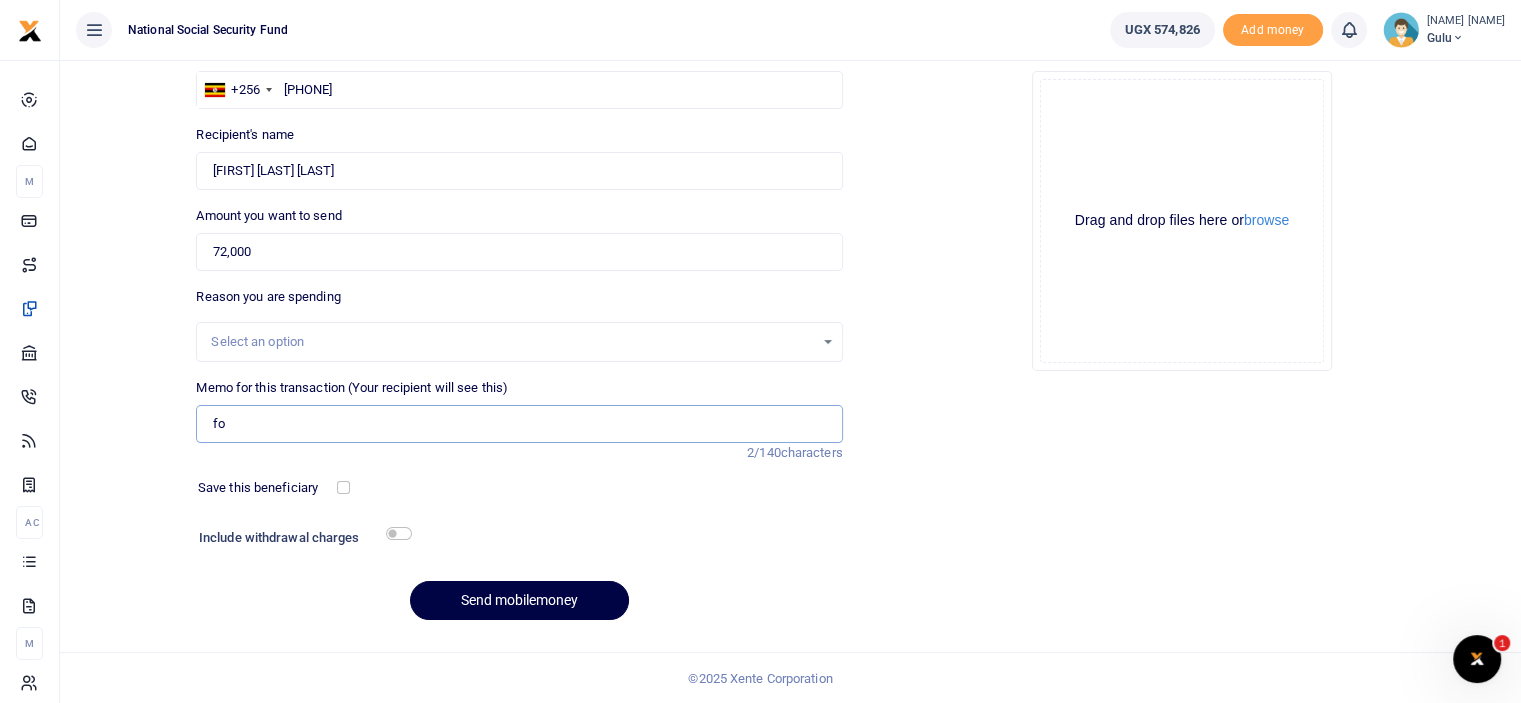 type on "f" 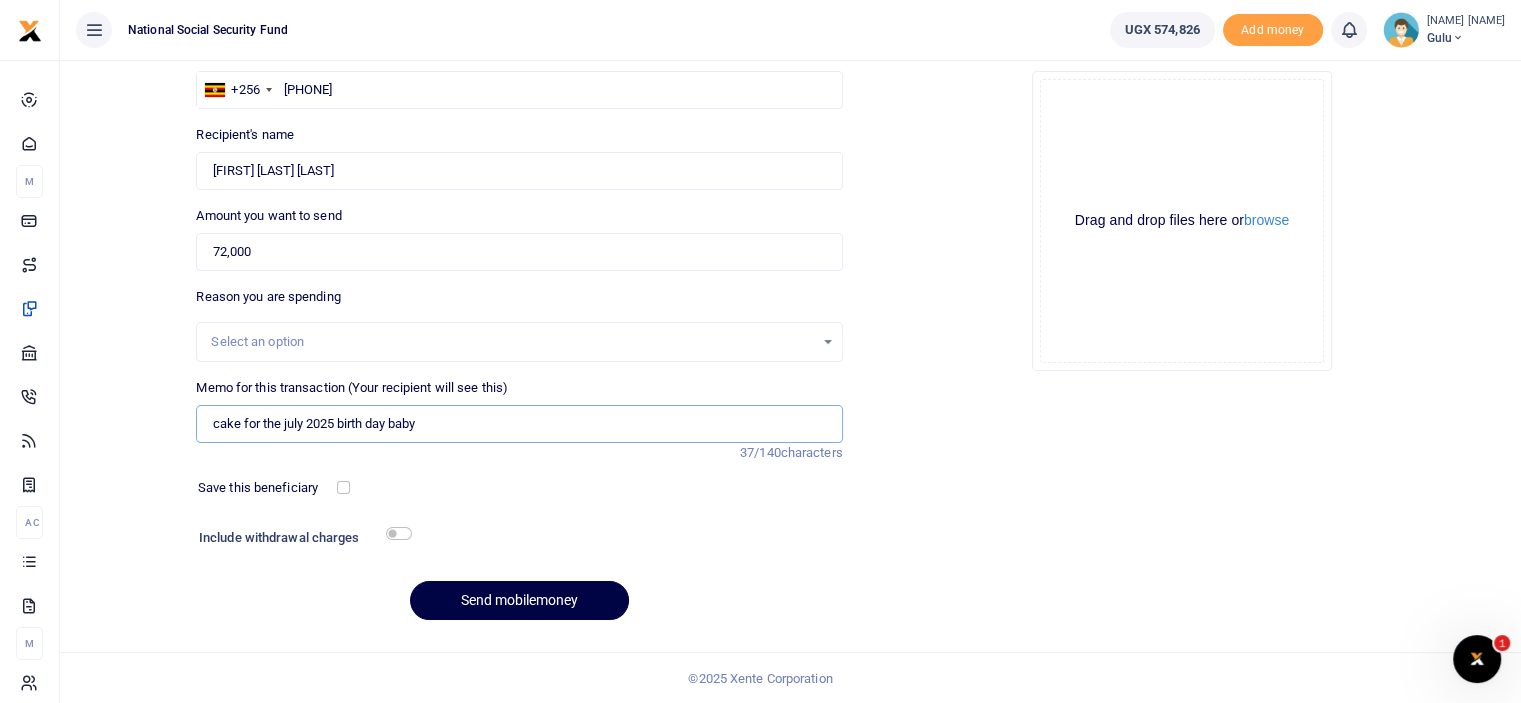 type on "cake for the july 2025 birth day baby" 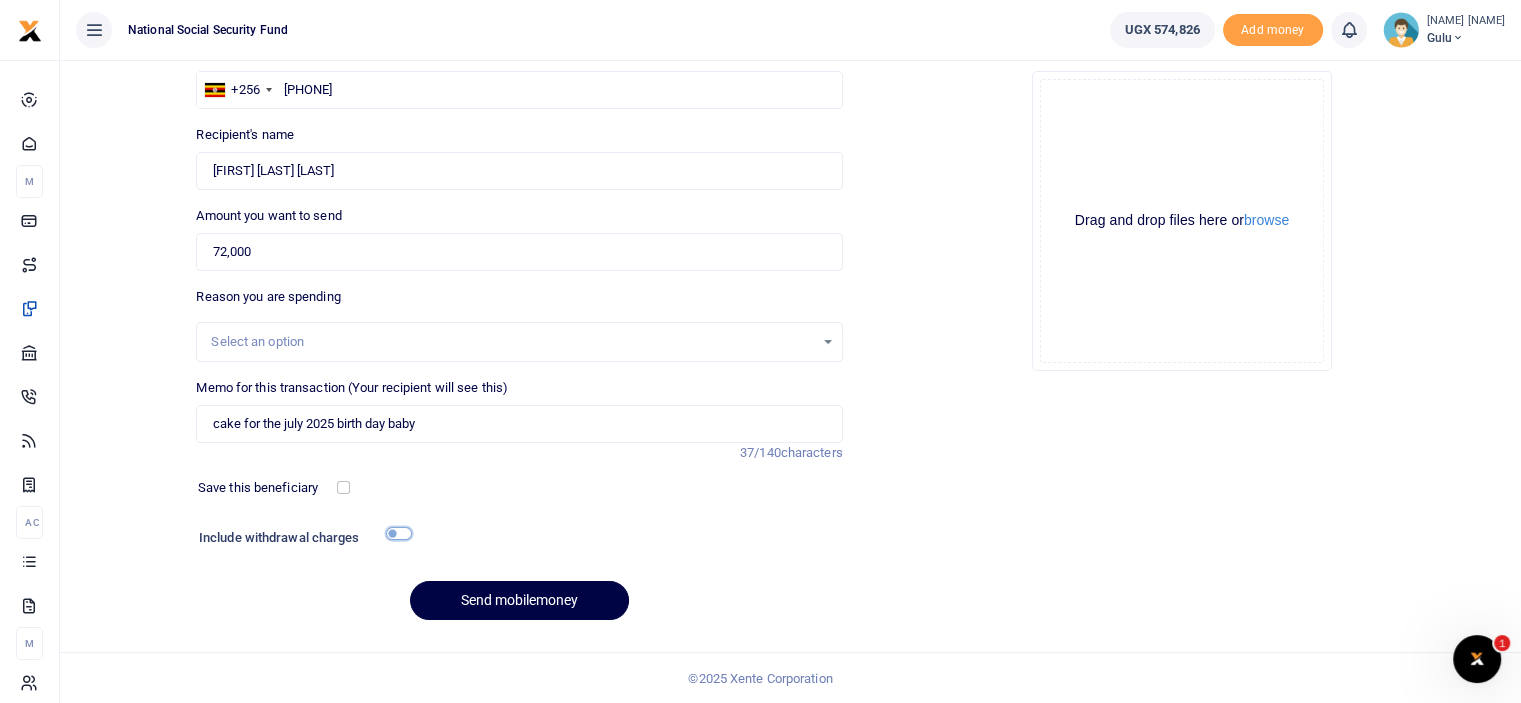 click at bounding box center [399, 533] 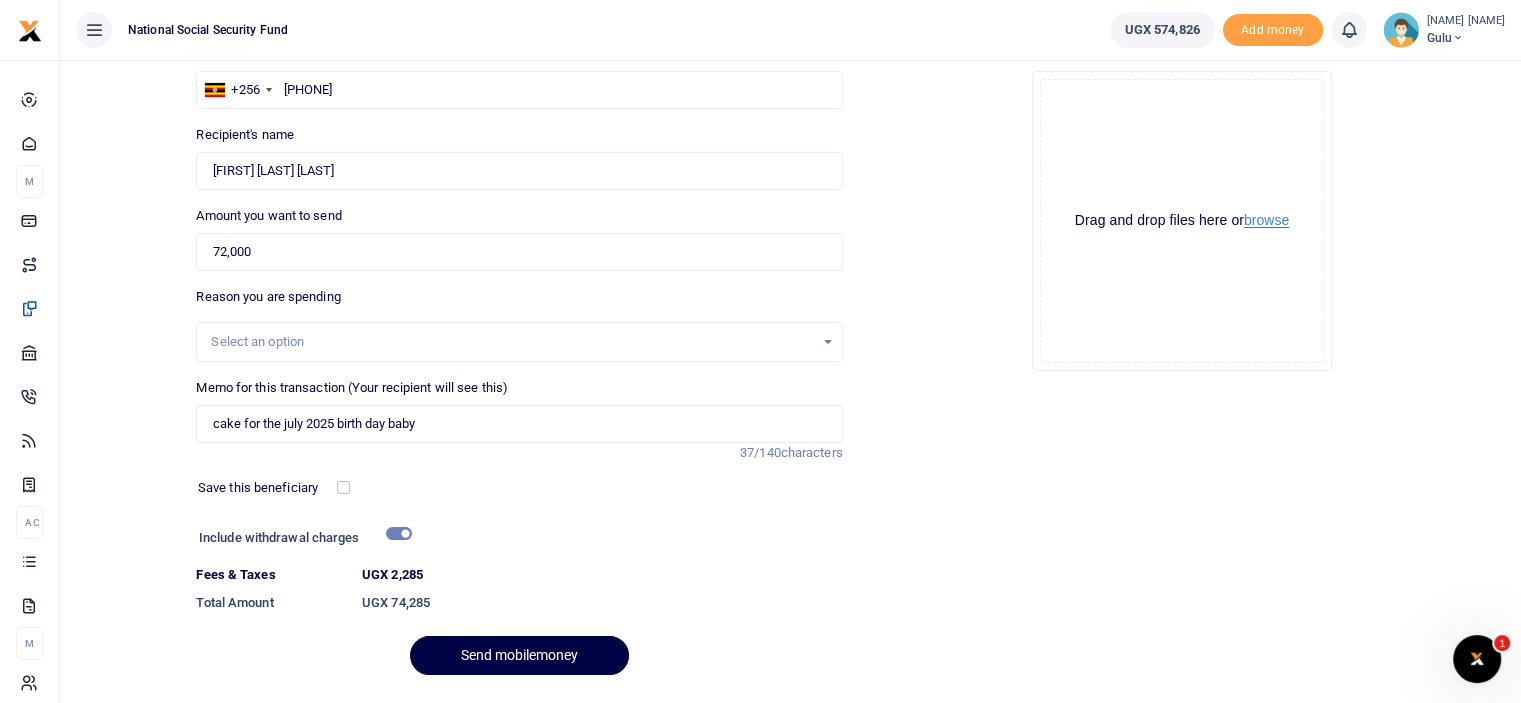 click on "browse" at bounding box center [1266, 220] 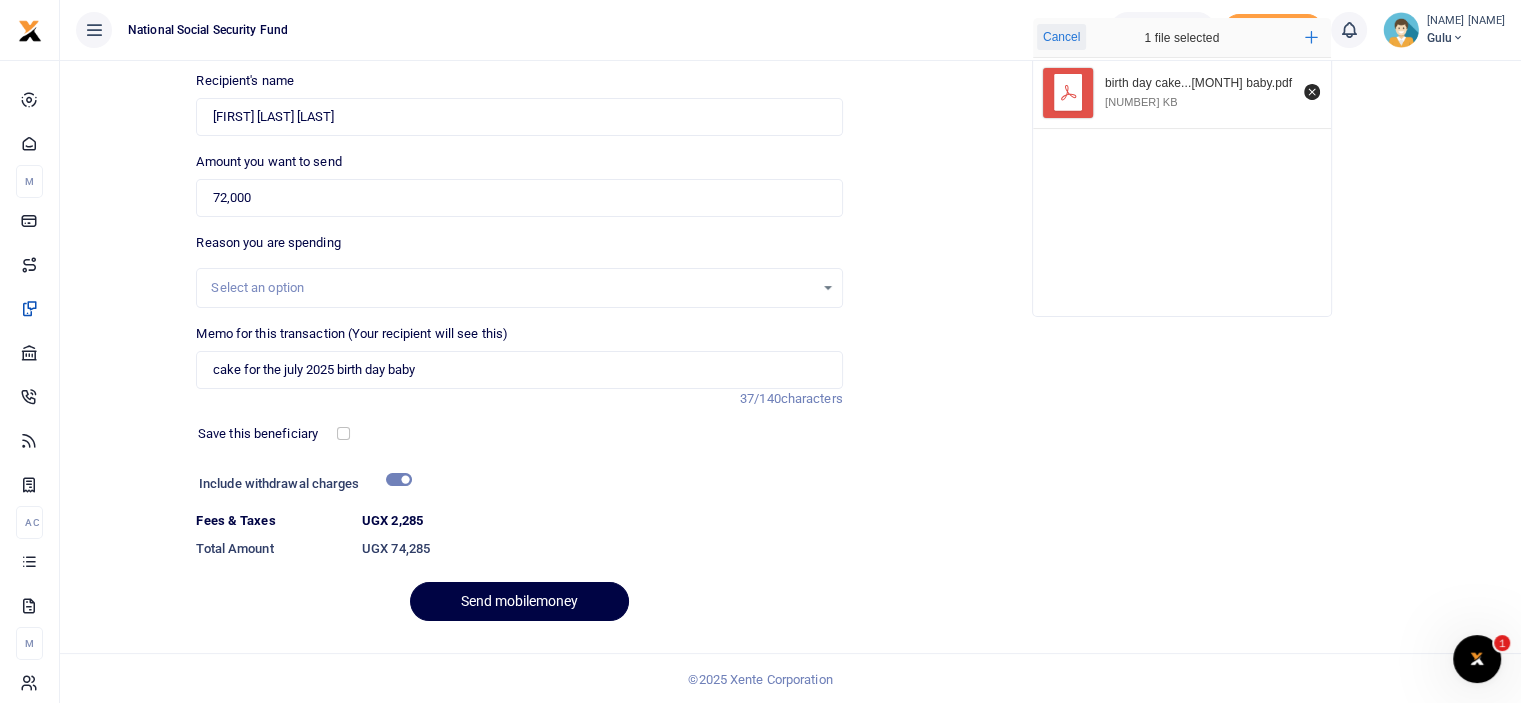 scroll, scrollTop: 217, scrollLeft: 0, axis: vertical 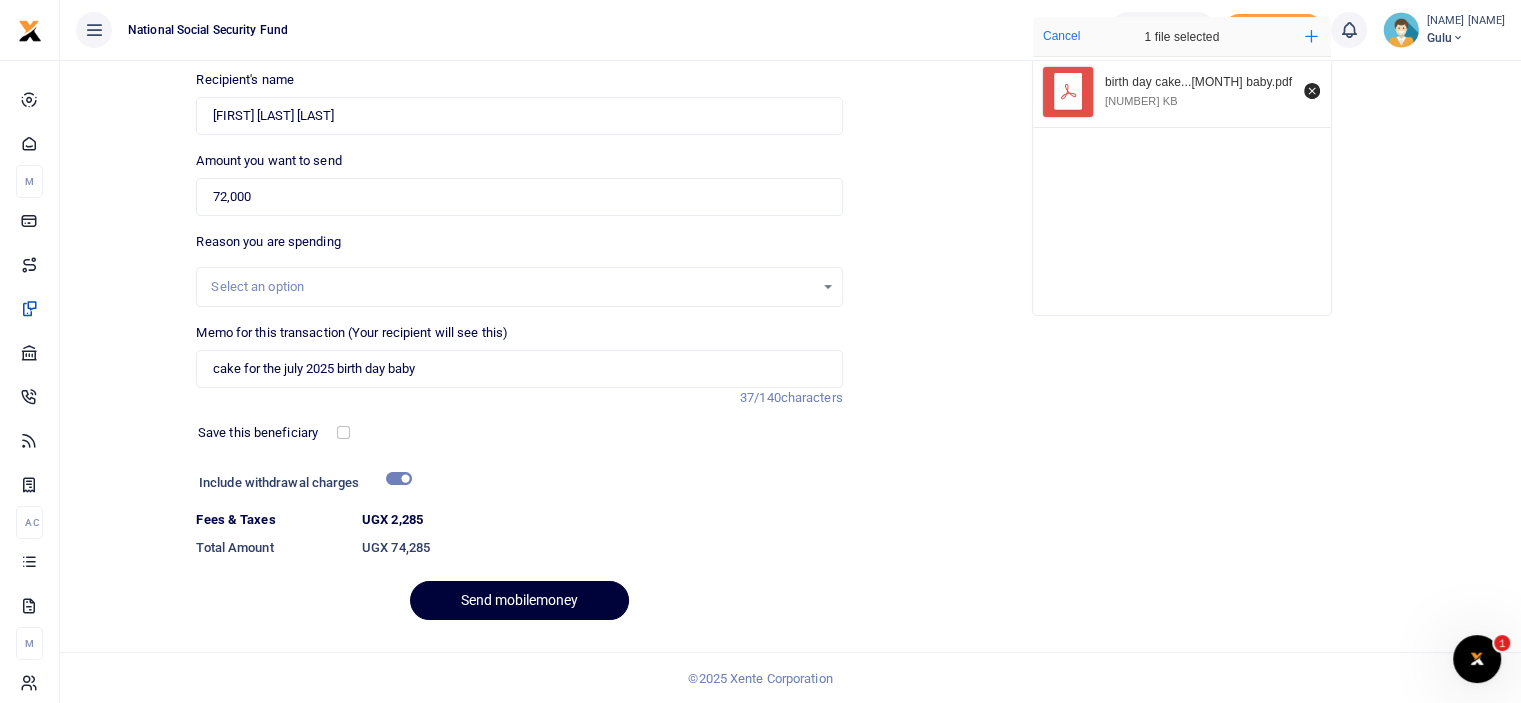 click on "Send mobilemoney" at bounding box center (519, 600) 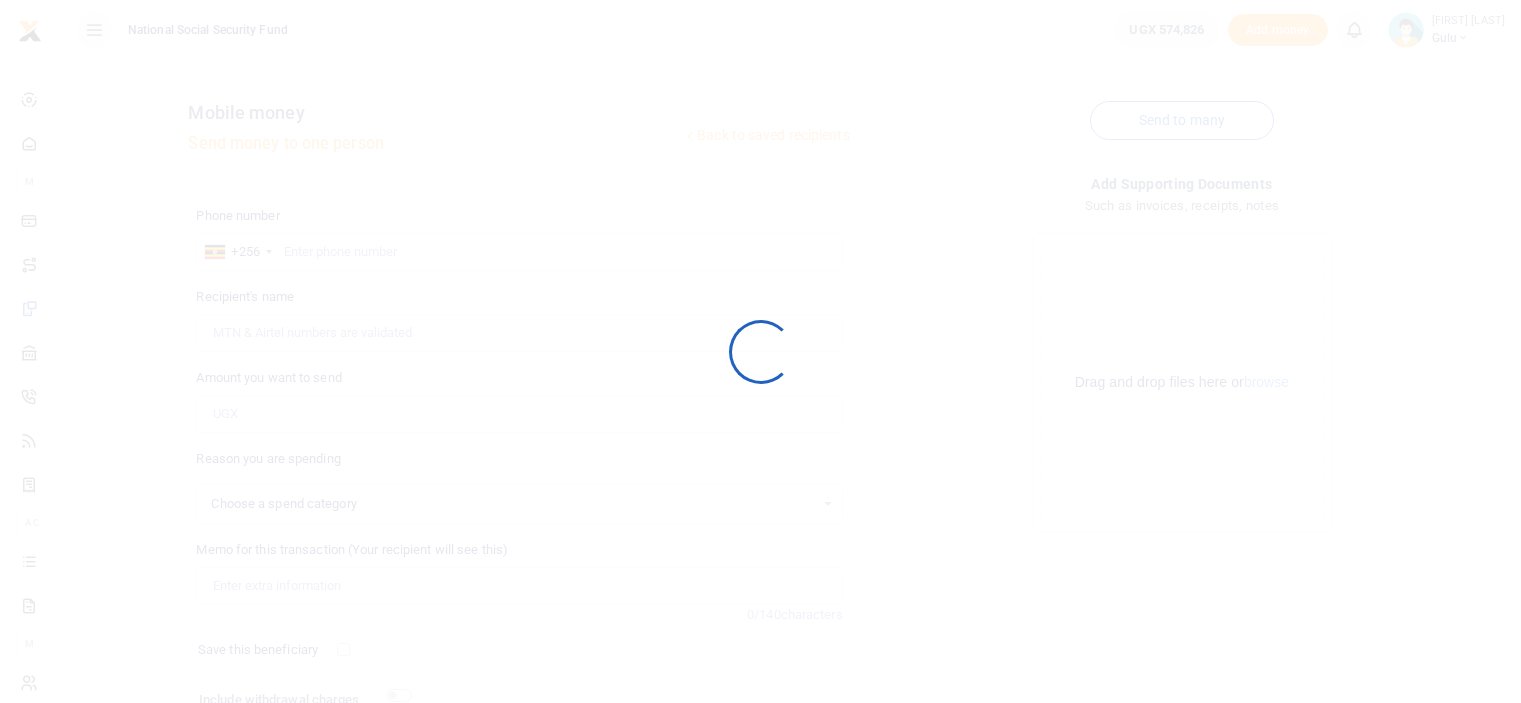 scroll, scrollTop: 162, scrollLeft: 0, axis: vertical 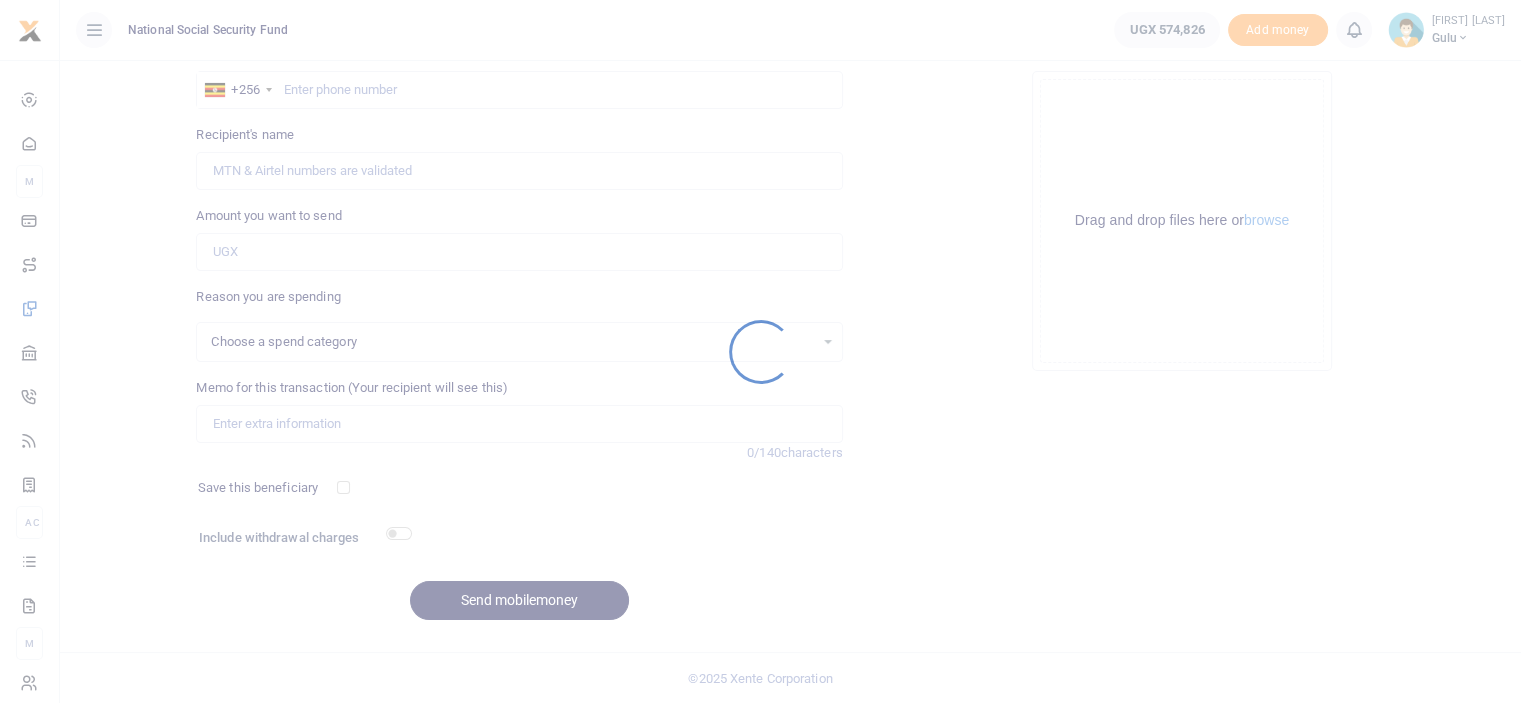 select 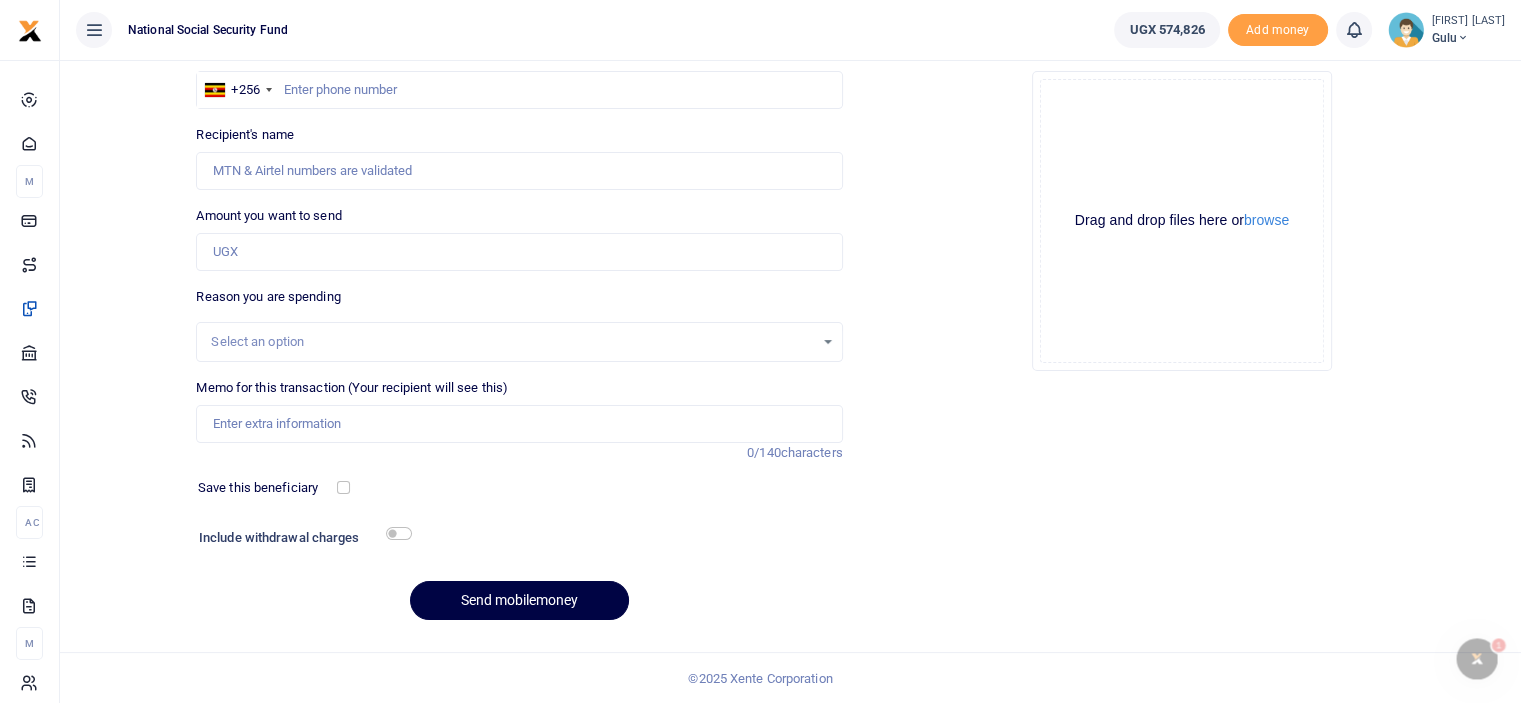 scroll, scrollTop: 0, scrollLeft: 0, axis: both 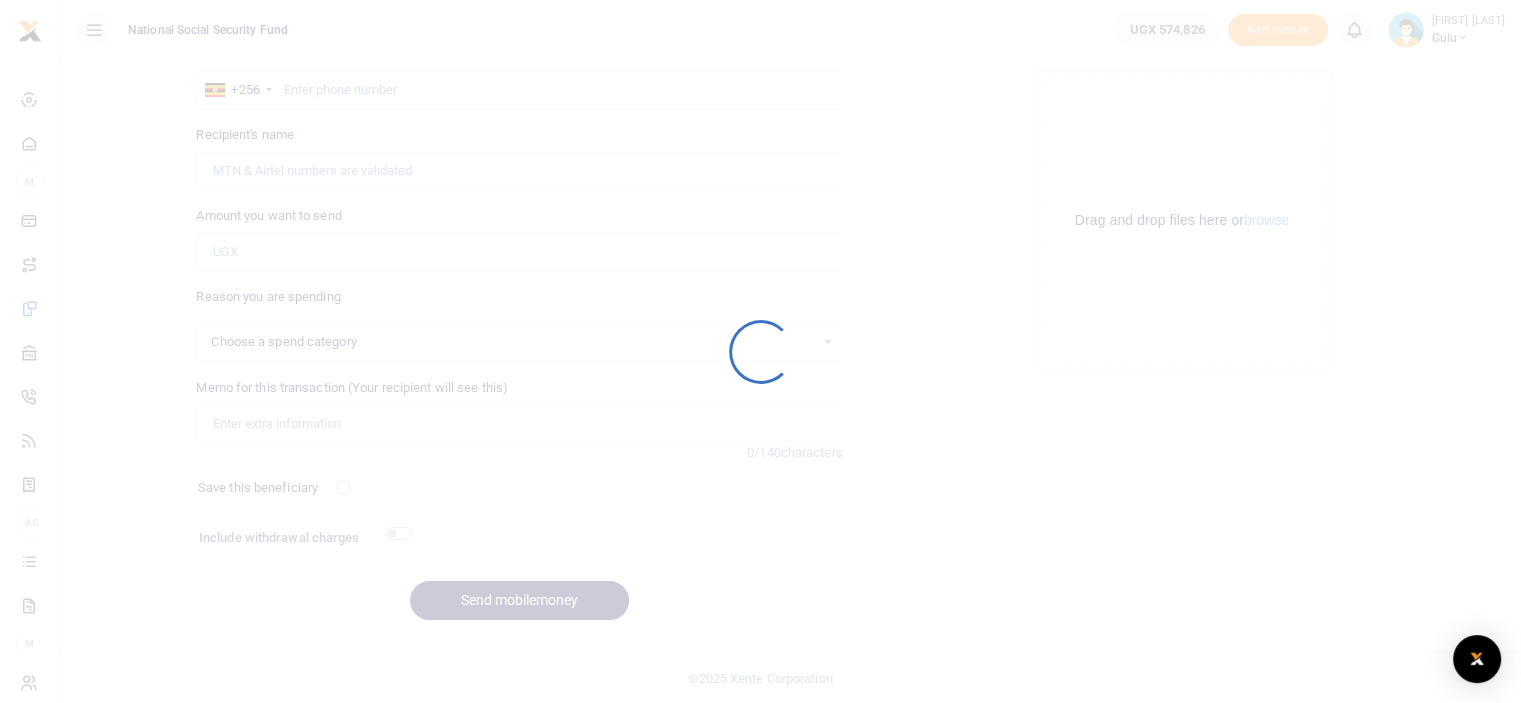 select 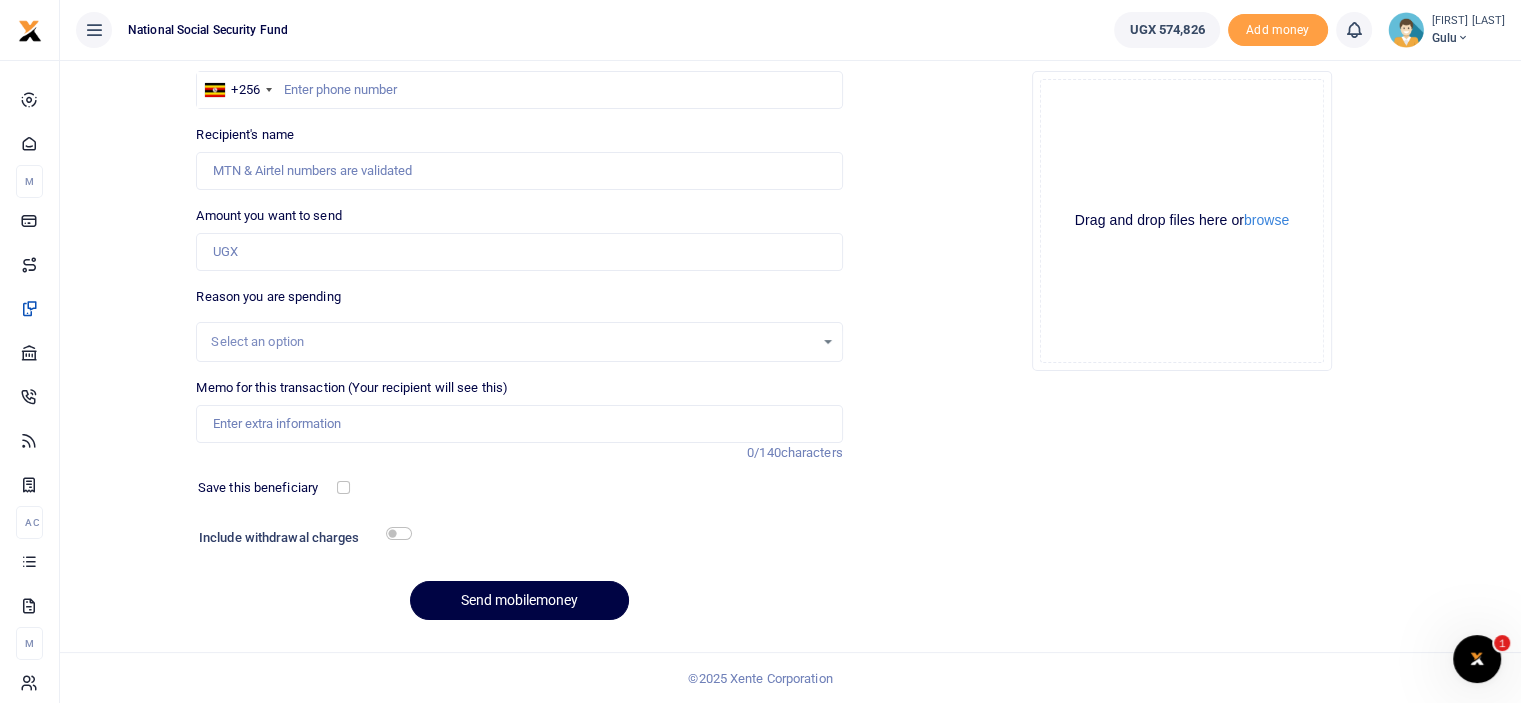 scroll, scrollTop: 0, scrollLeft: 0, axis: both 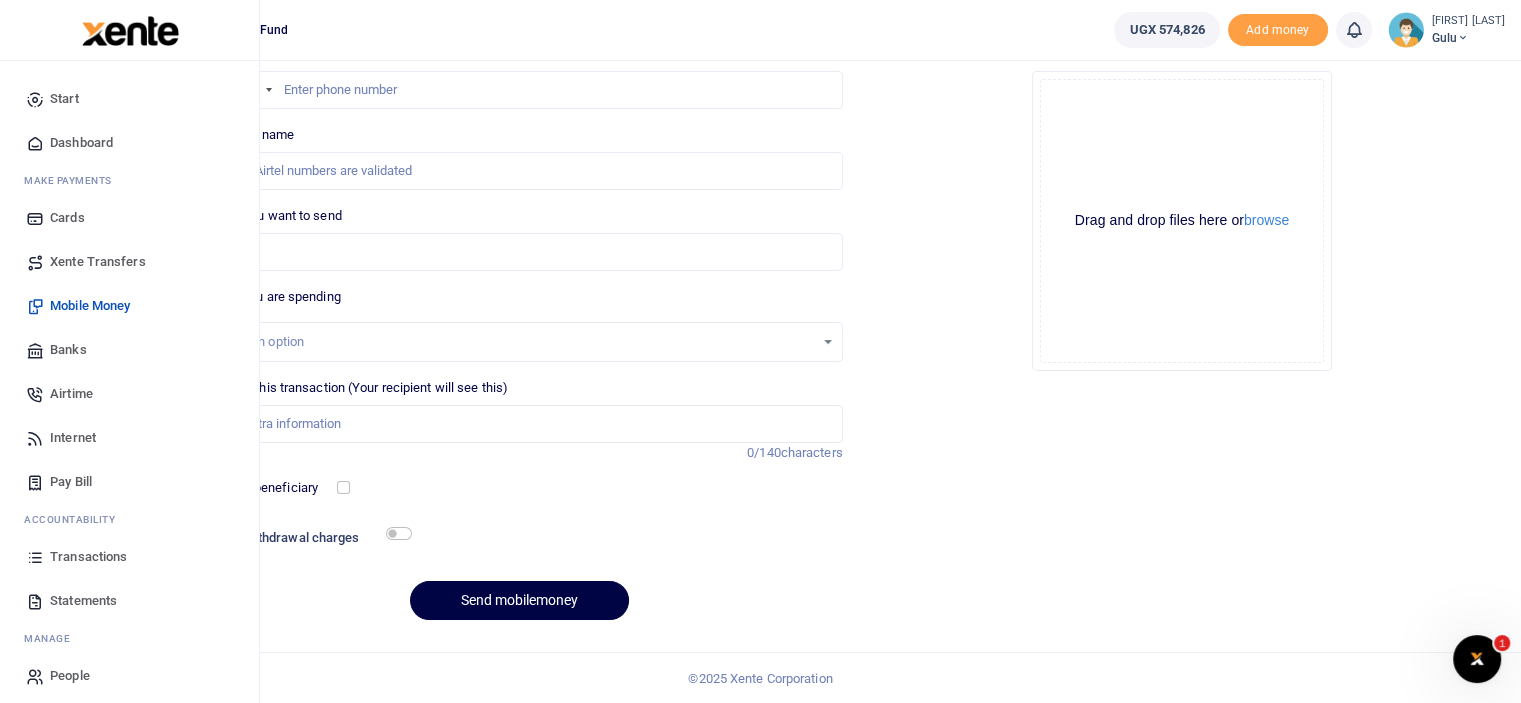 click on "Transactions" at bounding box center (88, 557) 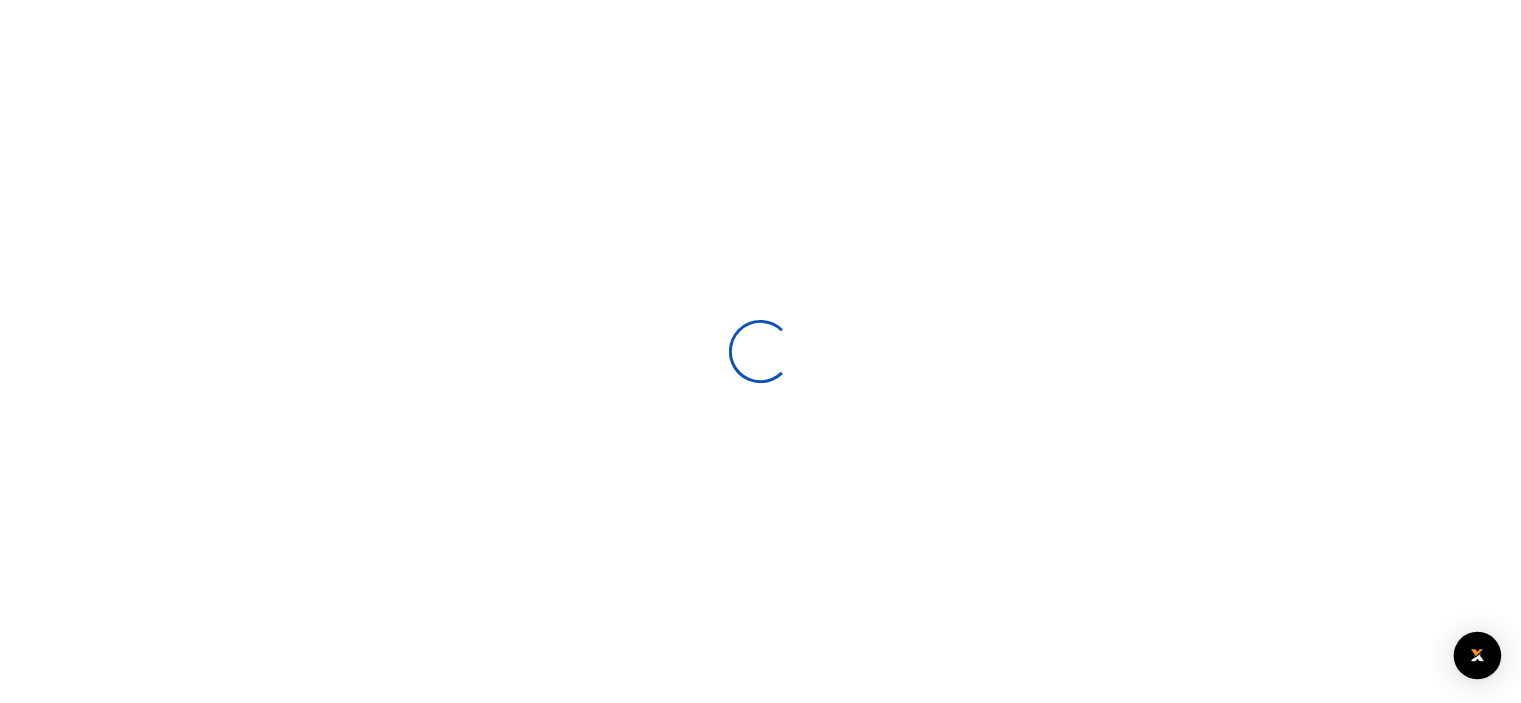 scroll, scrollTop: 0, scrollLeft: 0, axis: both 